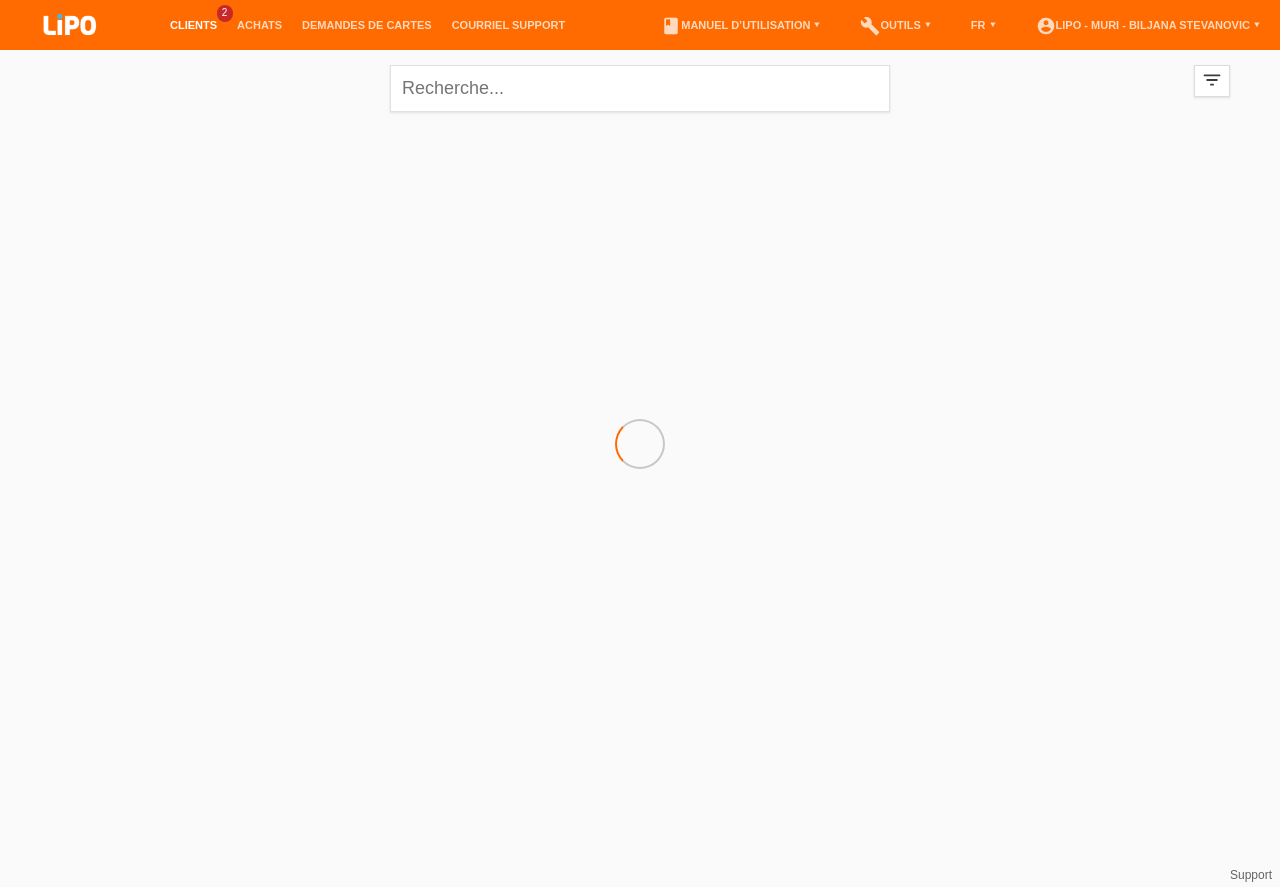 scroll, scrollTop: 0, scrollLeft: 0, axis: both 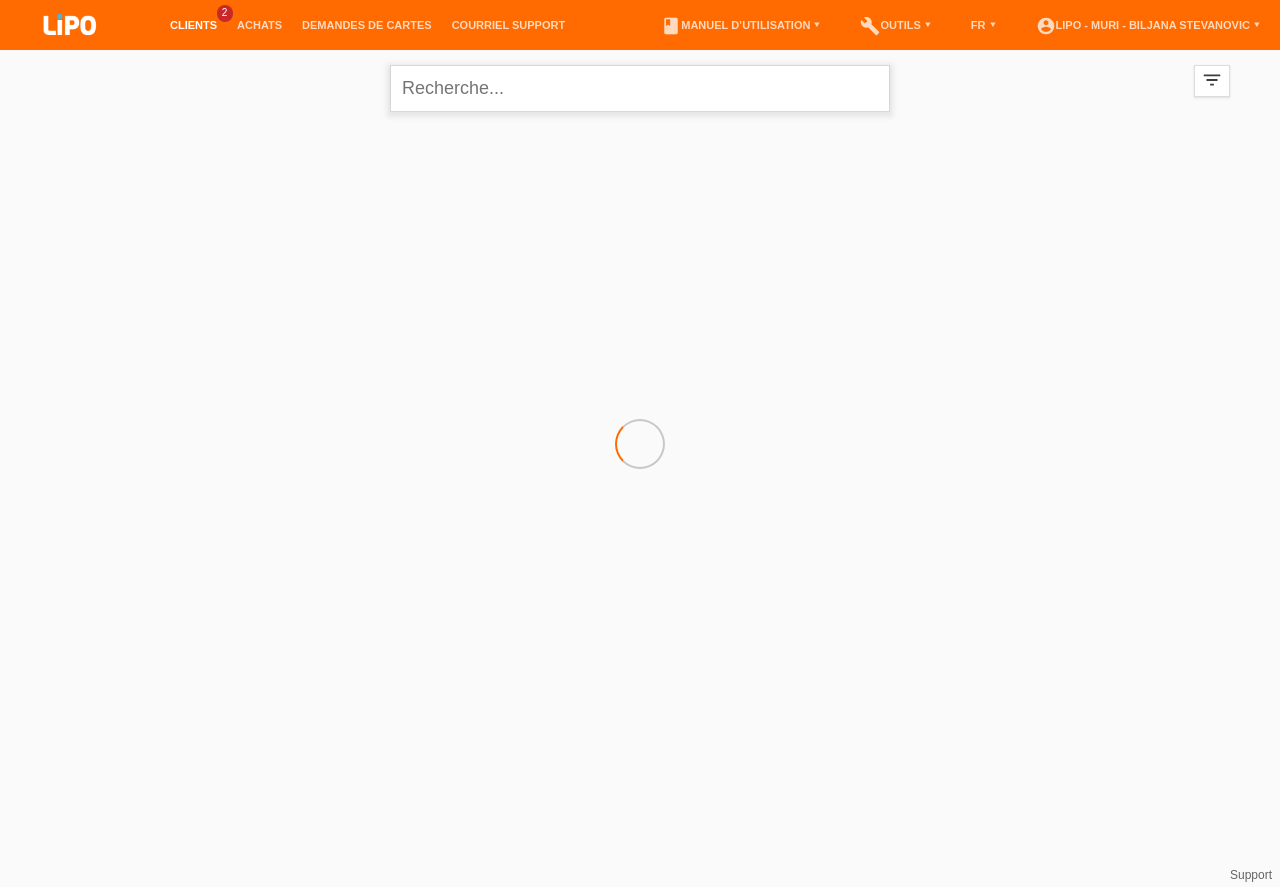 click at bounding box center [640, 88] 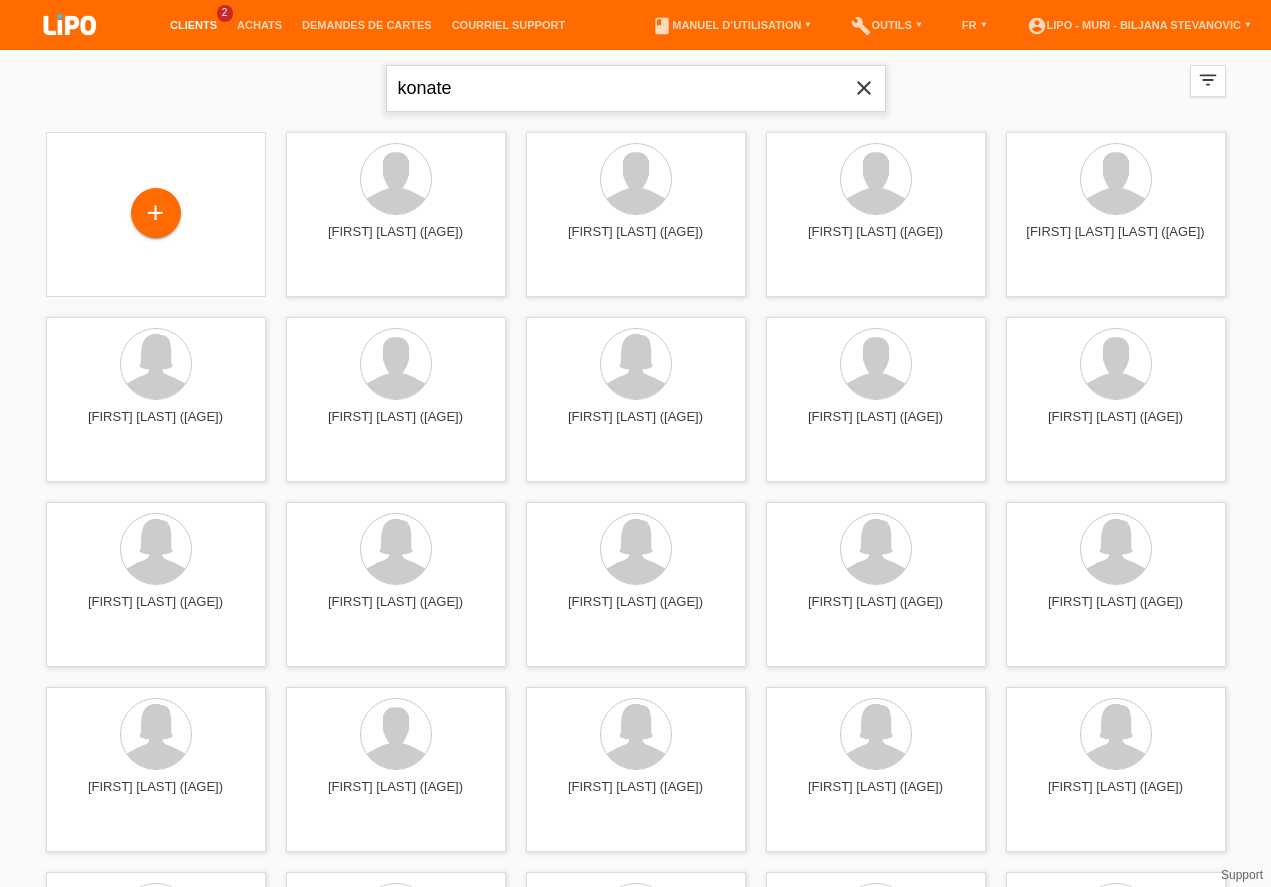 type on "konate" 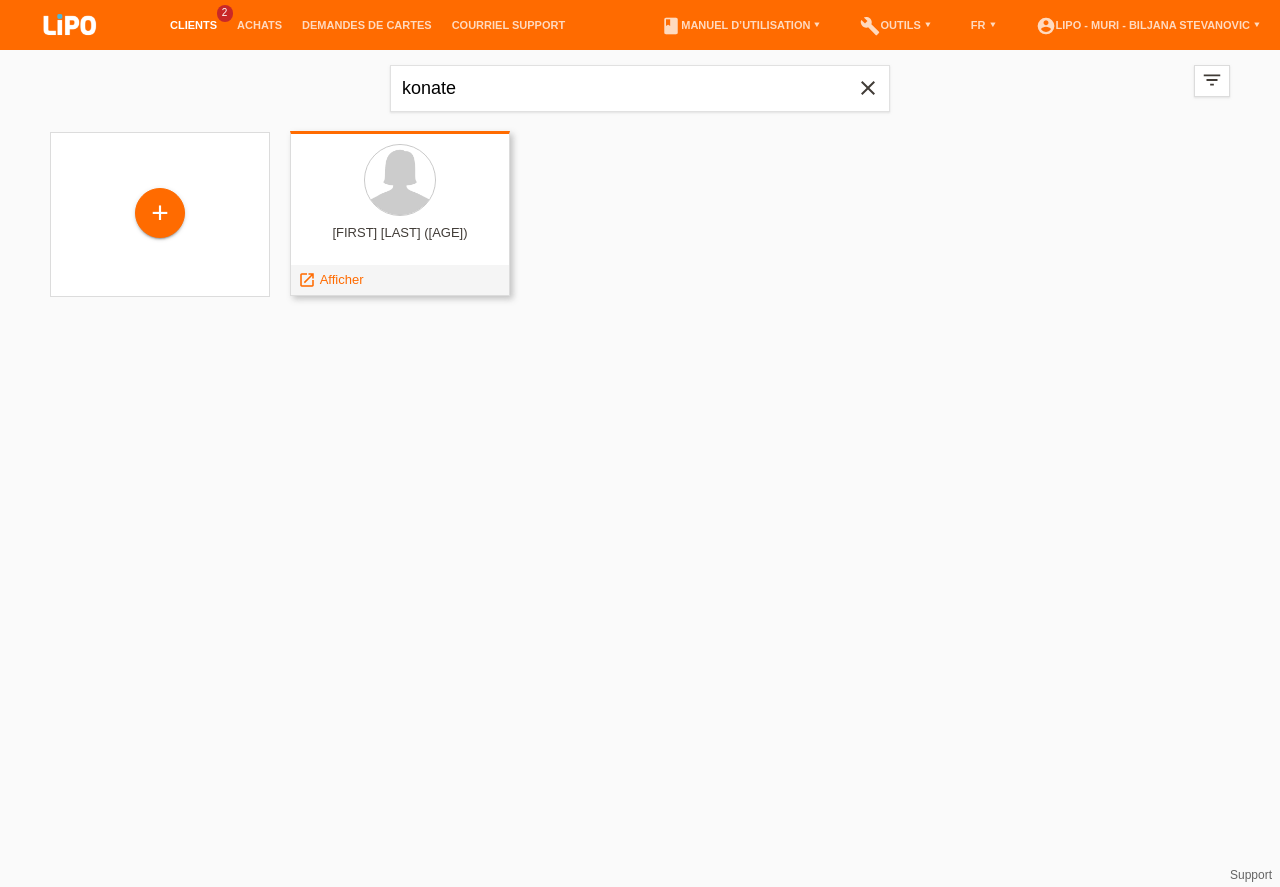 click at bounding box center (400, 181) 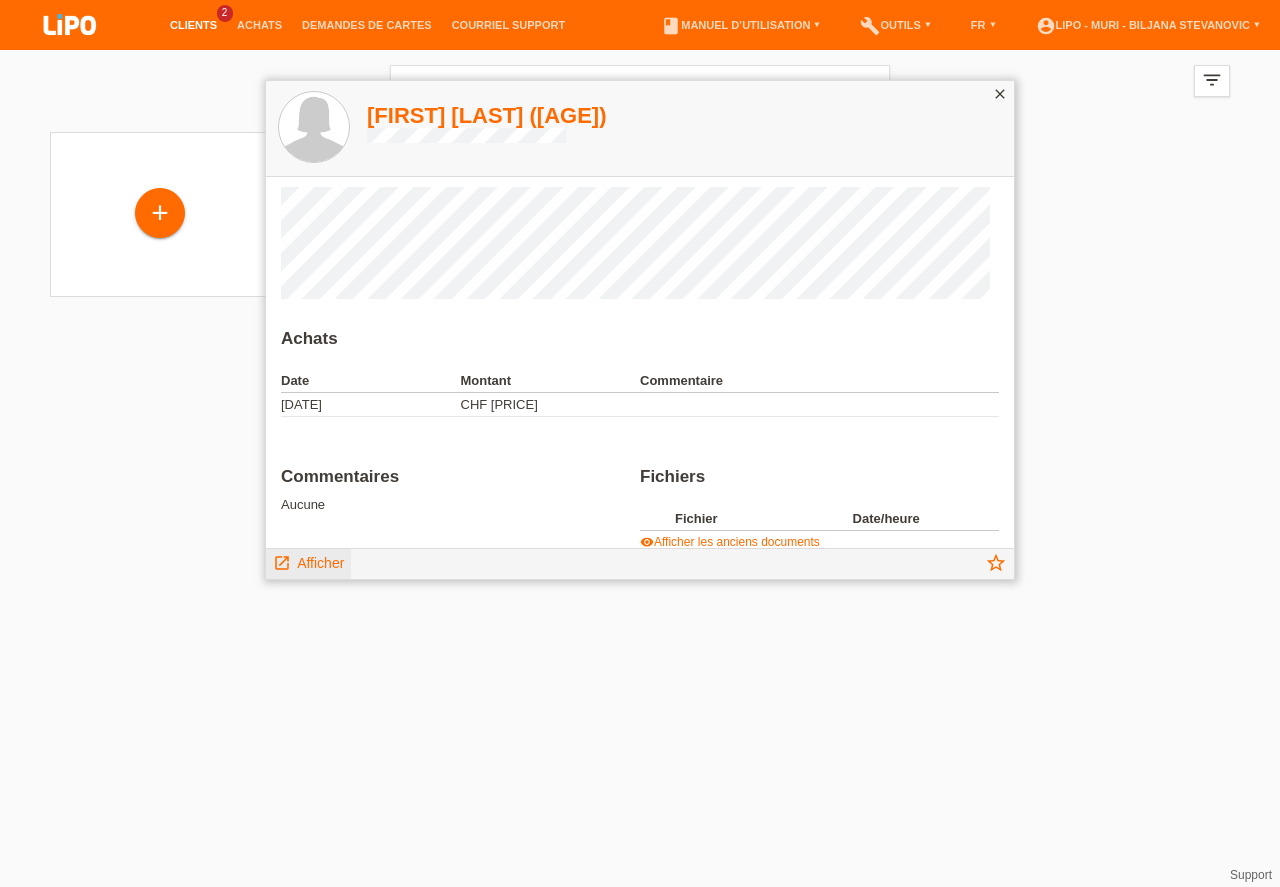 click on "Afficher" at bounding box center [320, 563] 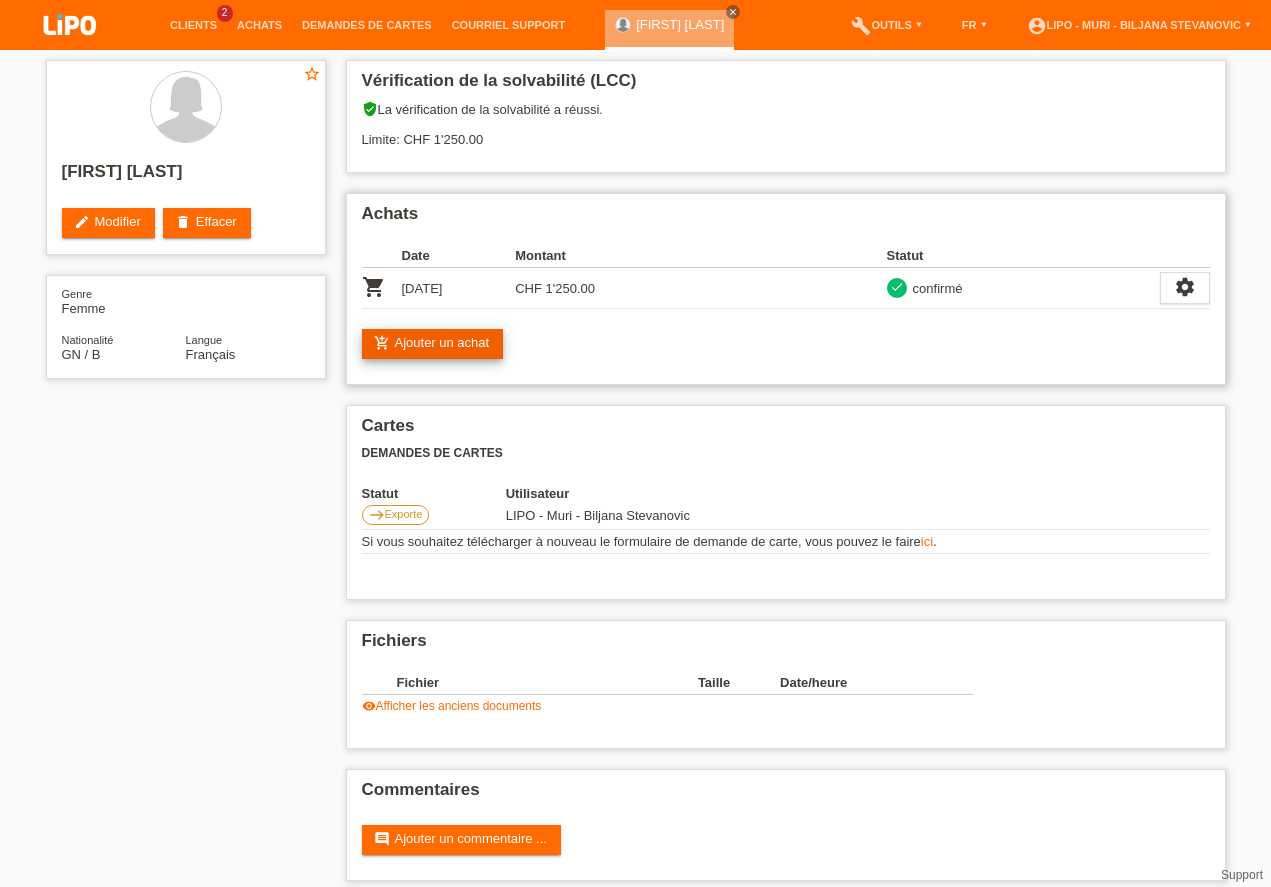 scroll, scrollTop: 0, scrollLeft: 0, axis: both 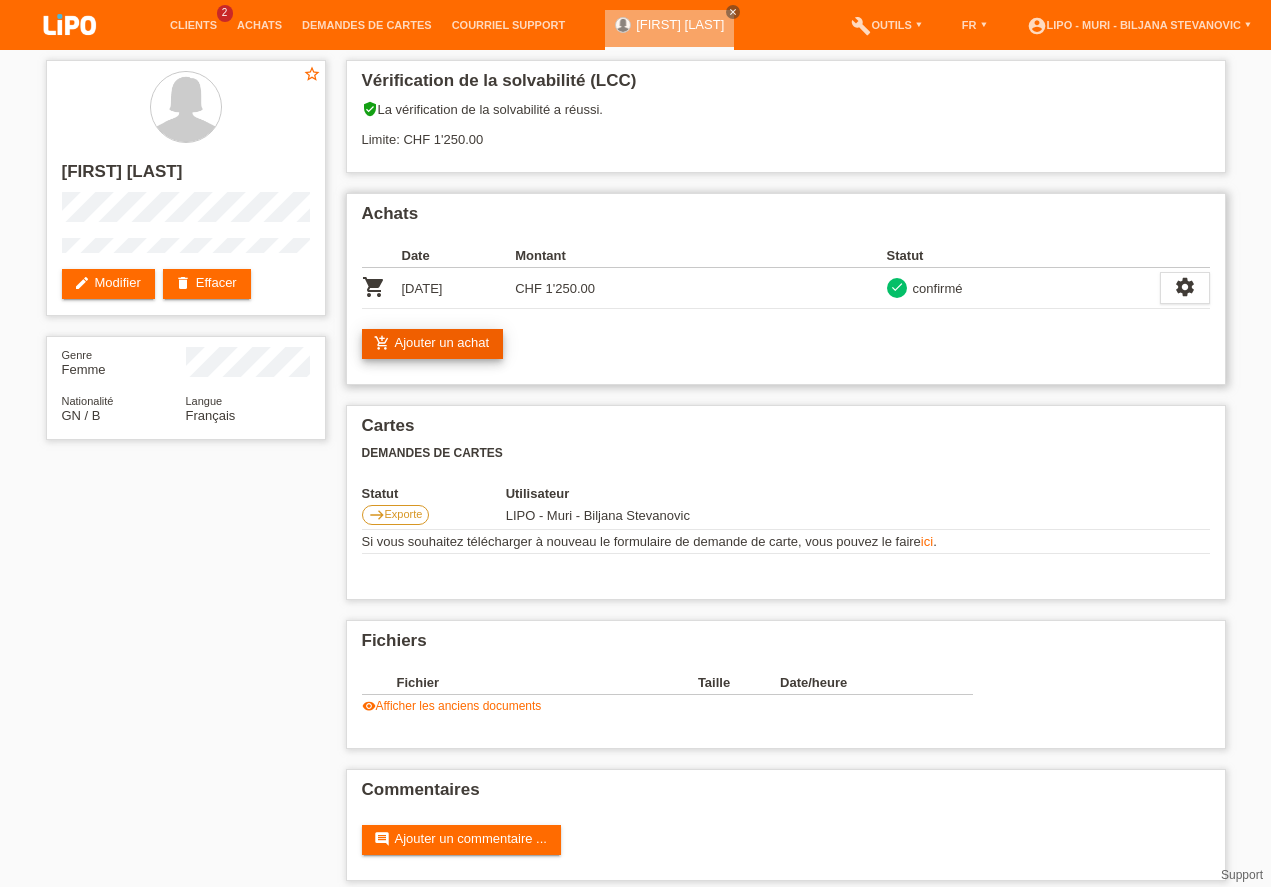 click on "add_shopping_cart  Ajouter un achat" at bounding box center [433, 344] 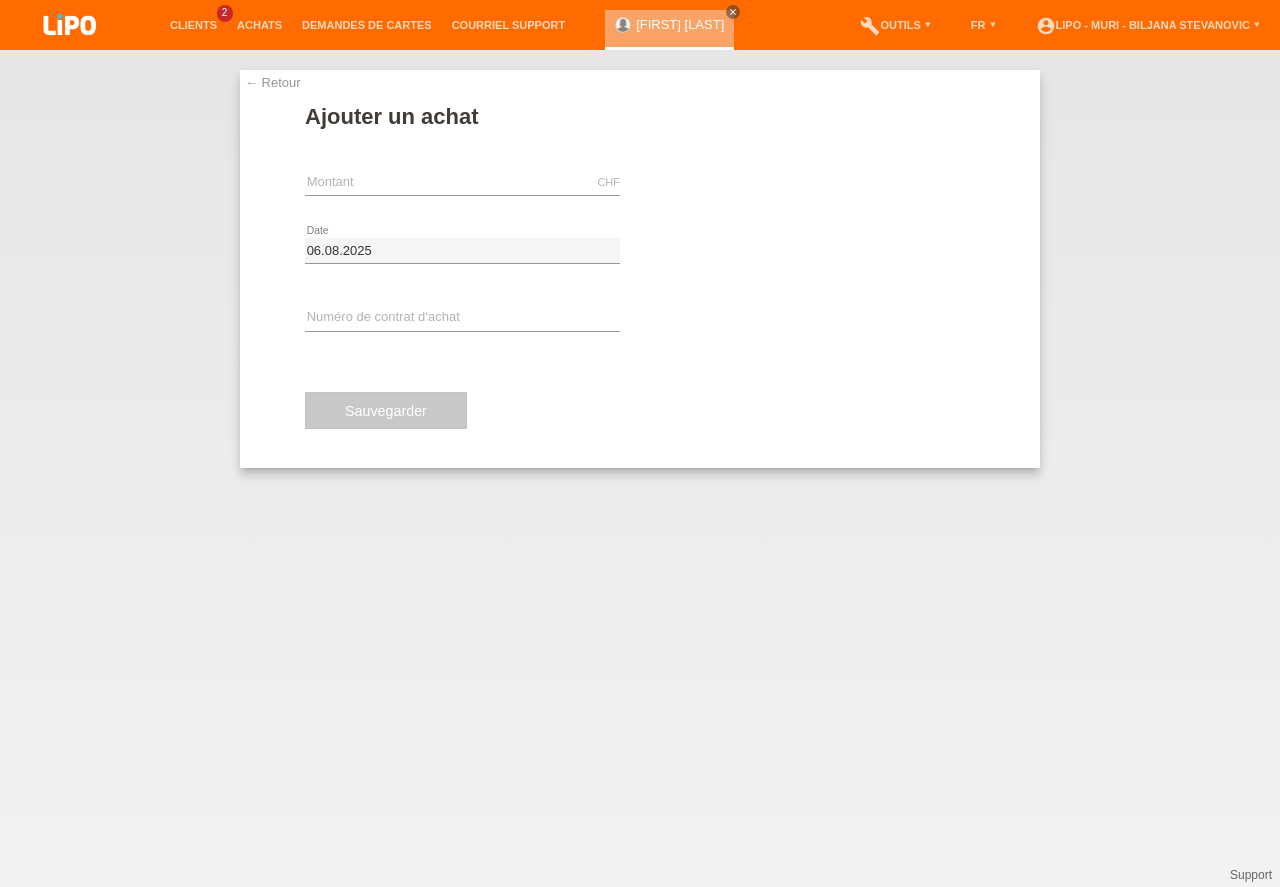 scroll, scrollTop: 0, scrollLeft: 0, axis: both 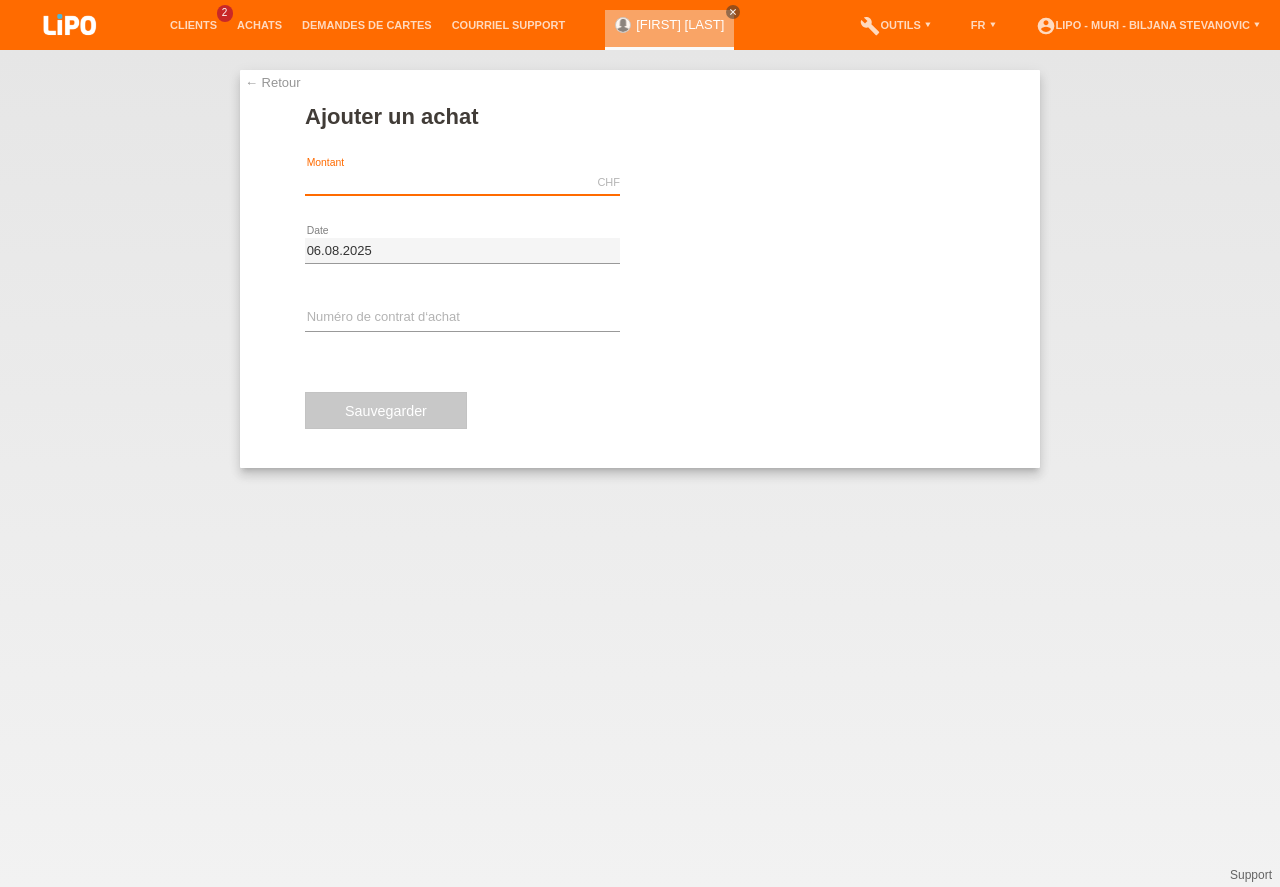click at bounding box center [462, 182] 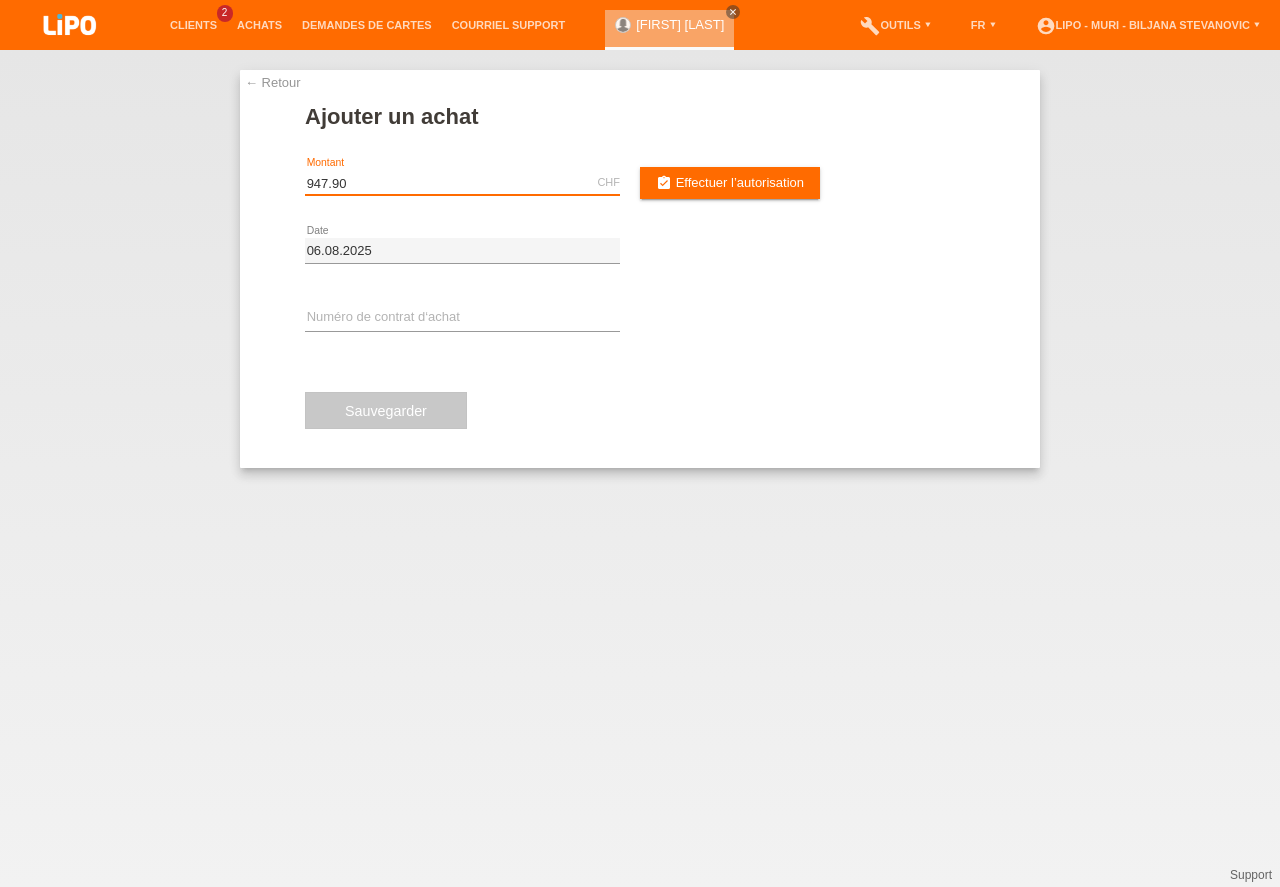 type on "947.90" 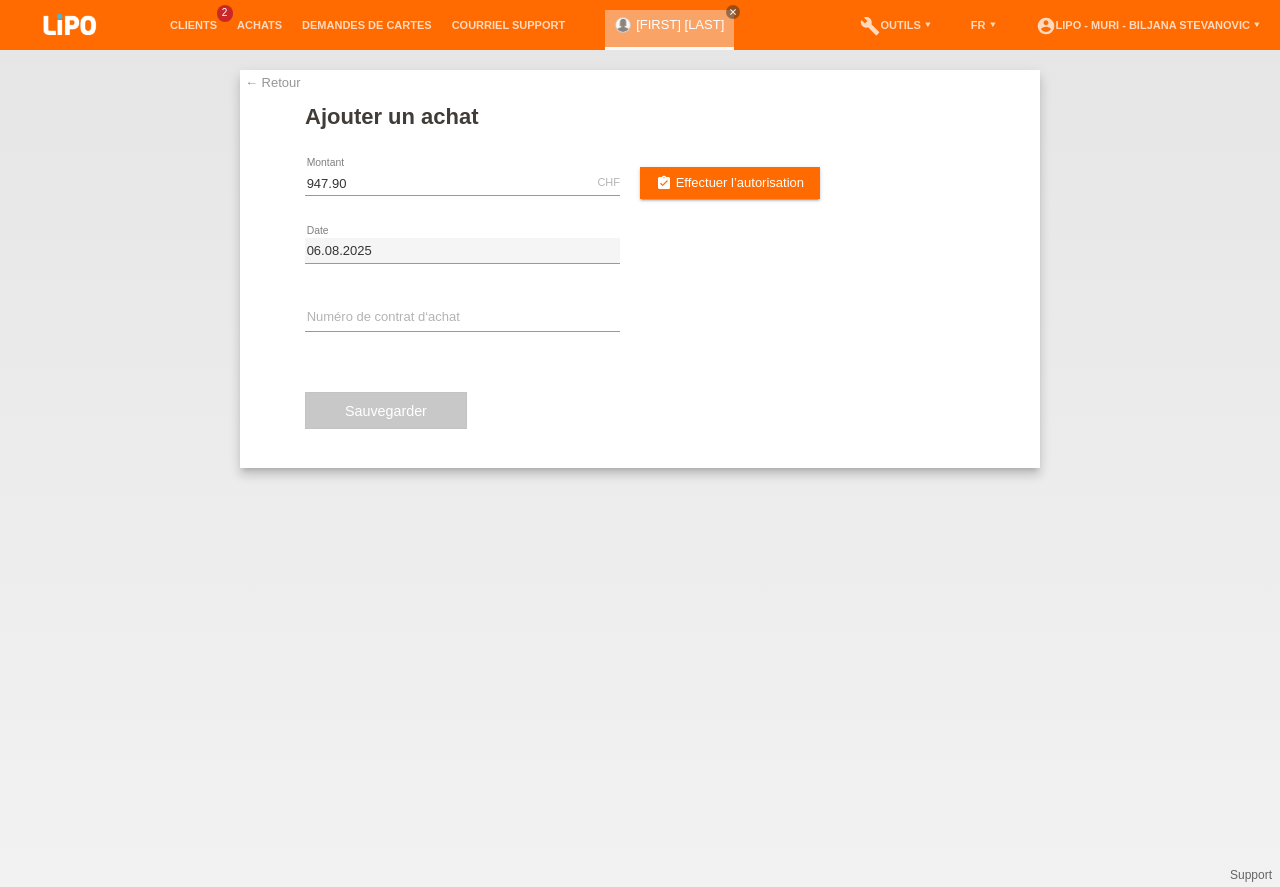 click on "error
Numéro de contrat d‘achat" at bounding box center [462, 319] 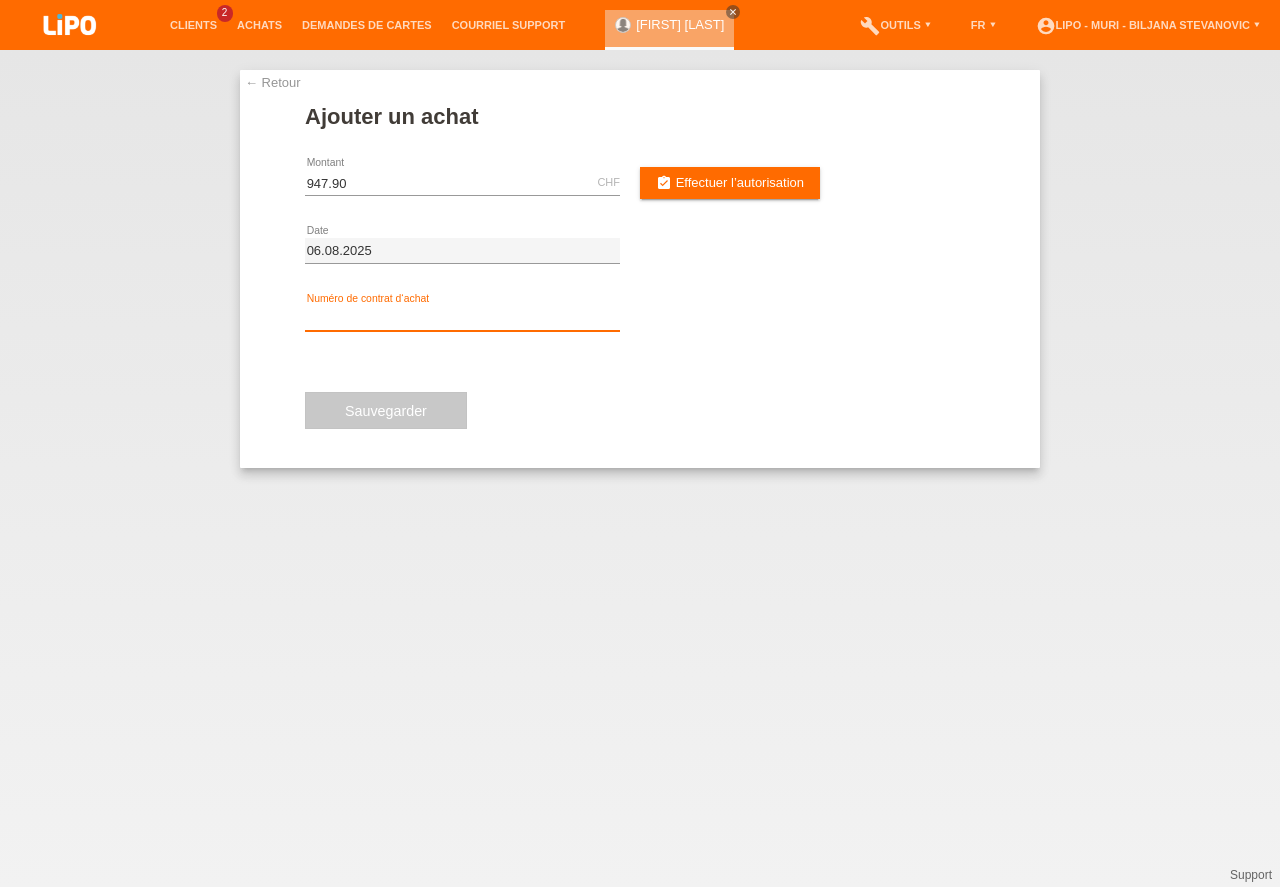 click at bounding box center [462, 318] 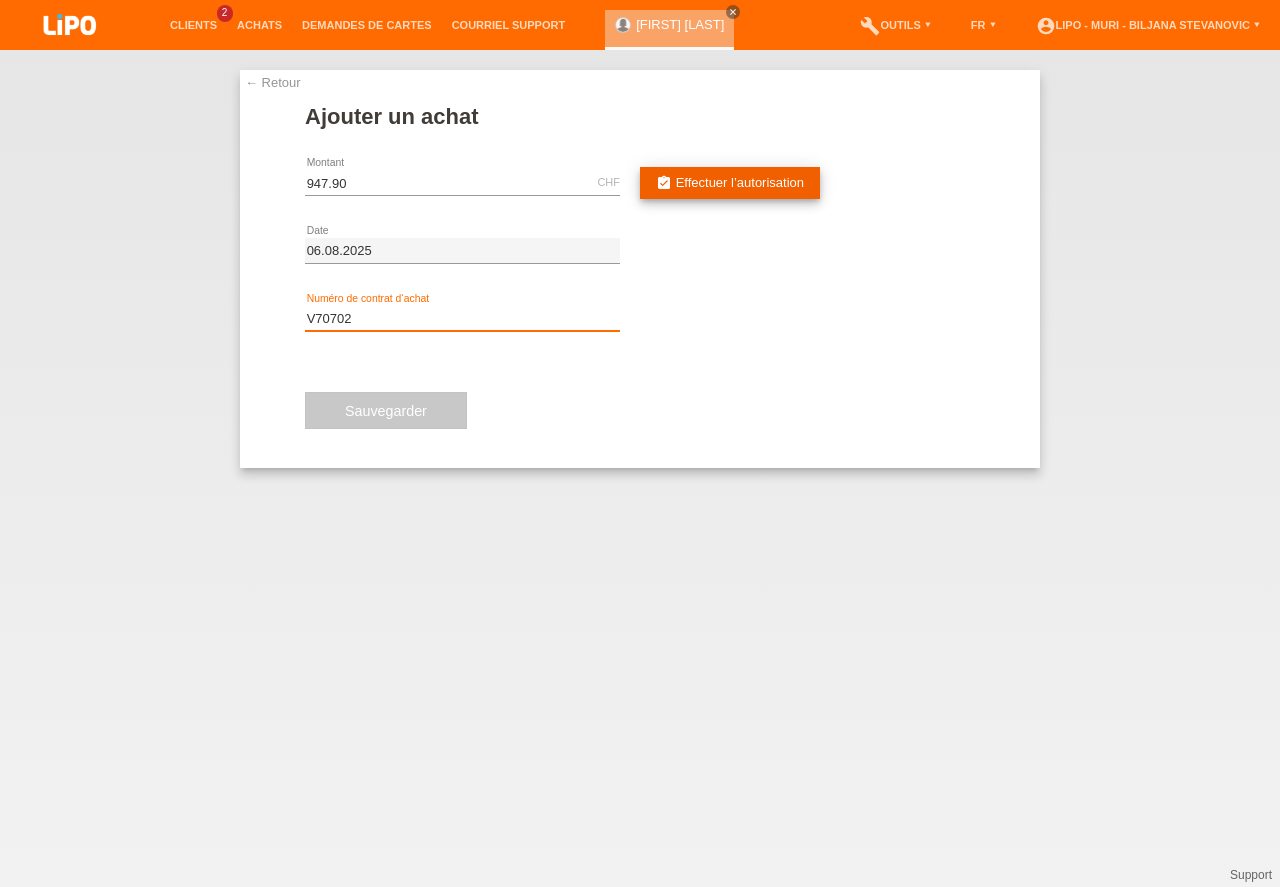 type on "V70702" 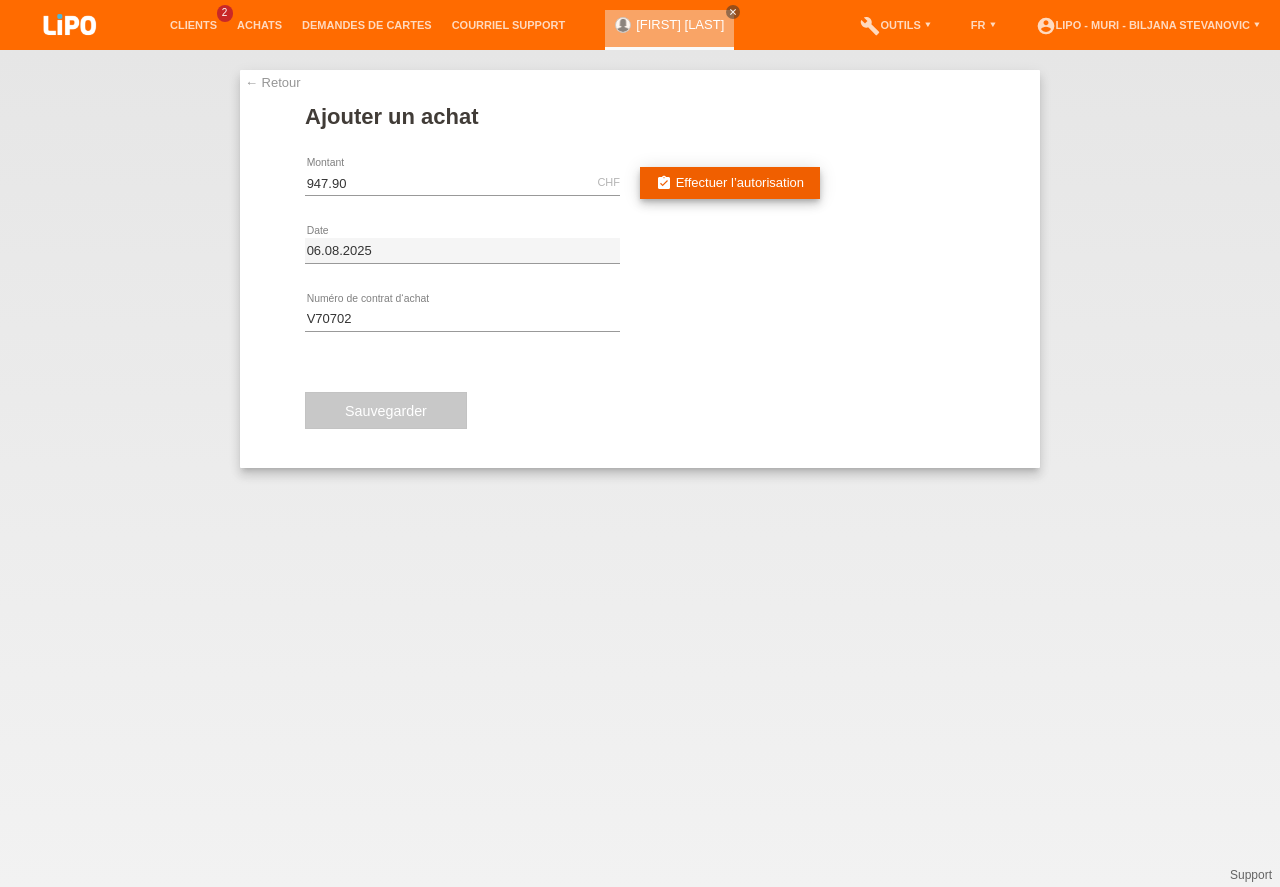 click on "Effectuer l’autorisation" at bounding box center [740, 182] 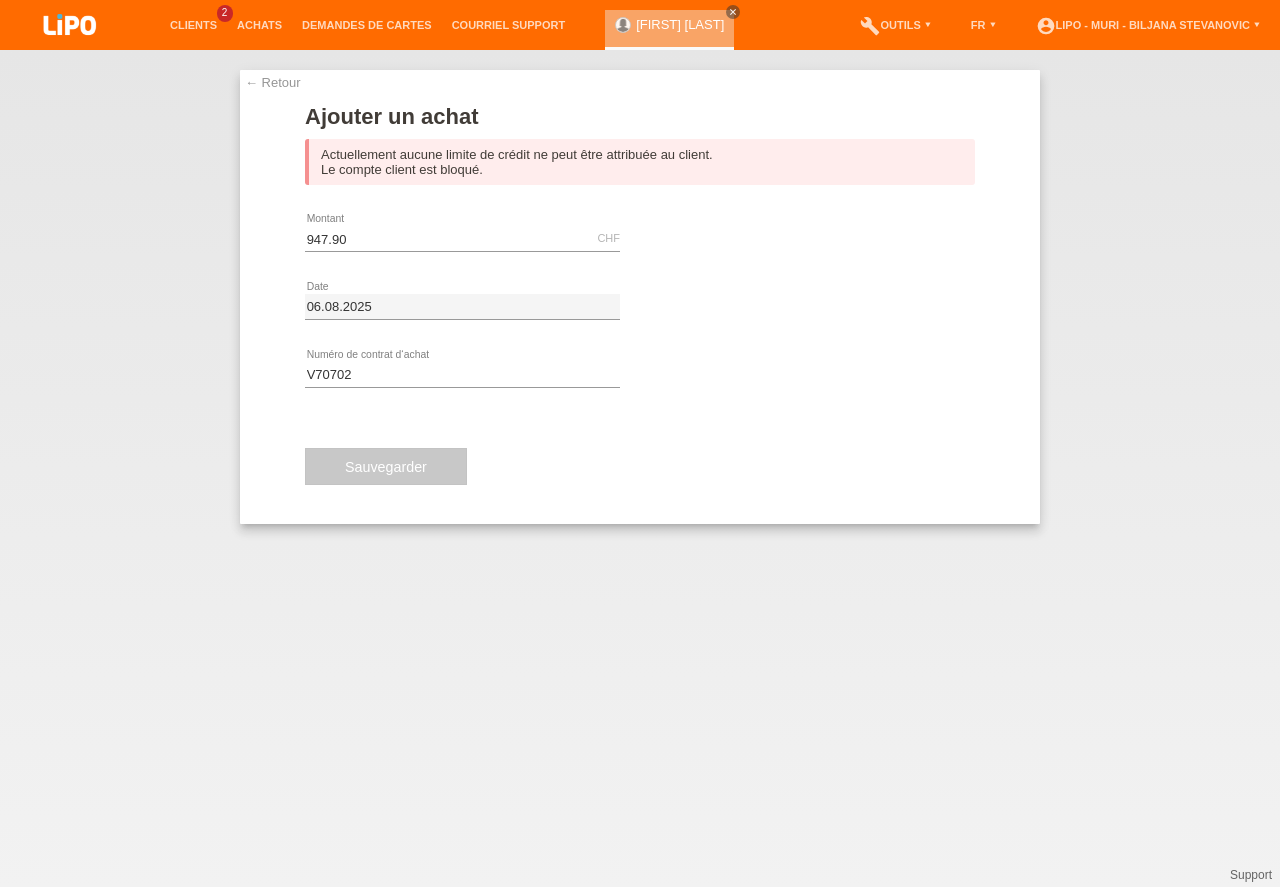 click on "← Retour" at bounding box center (273, 82) 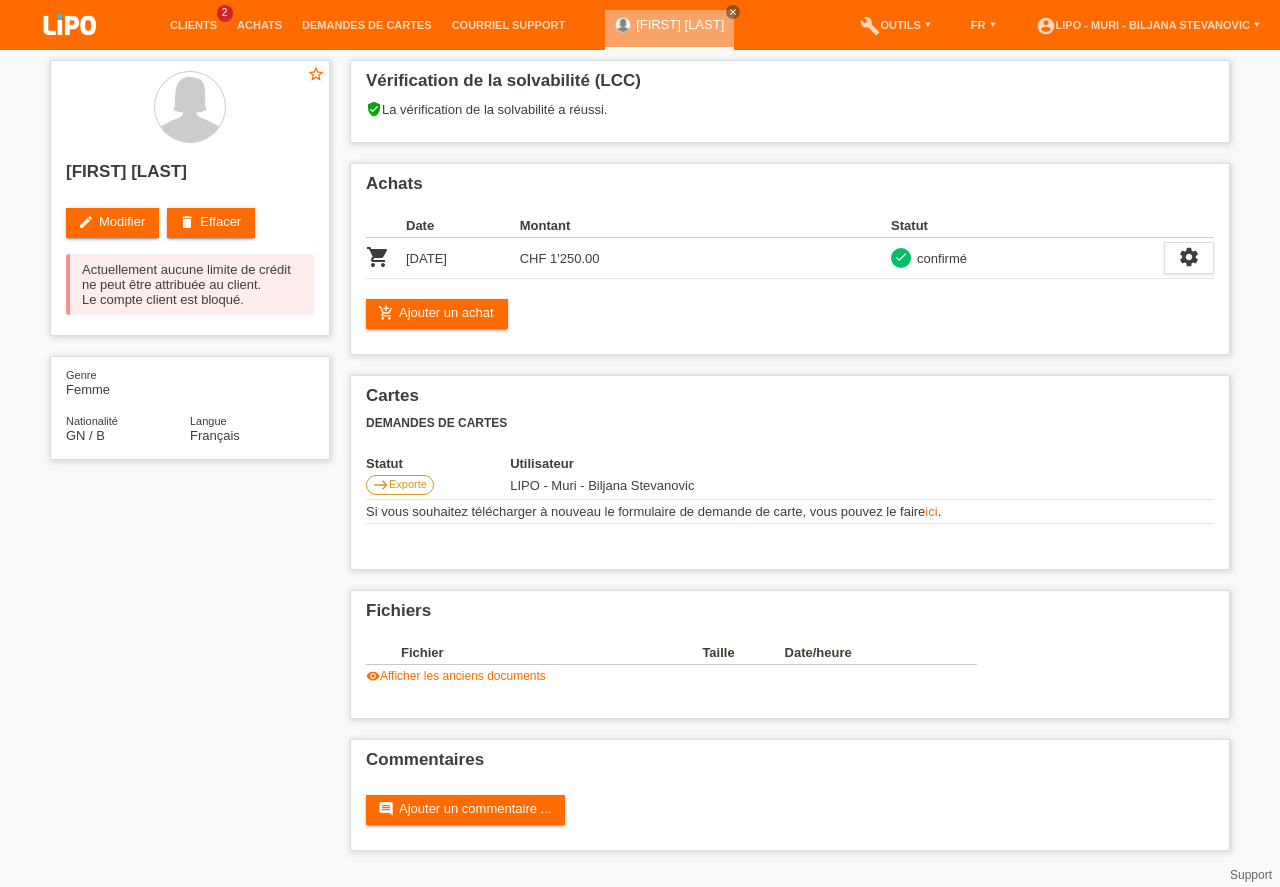 scroll, scrollTop: 0, scrollLeft: 0, axis: both 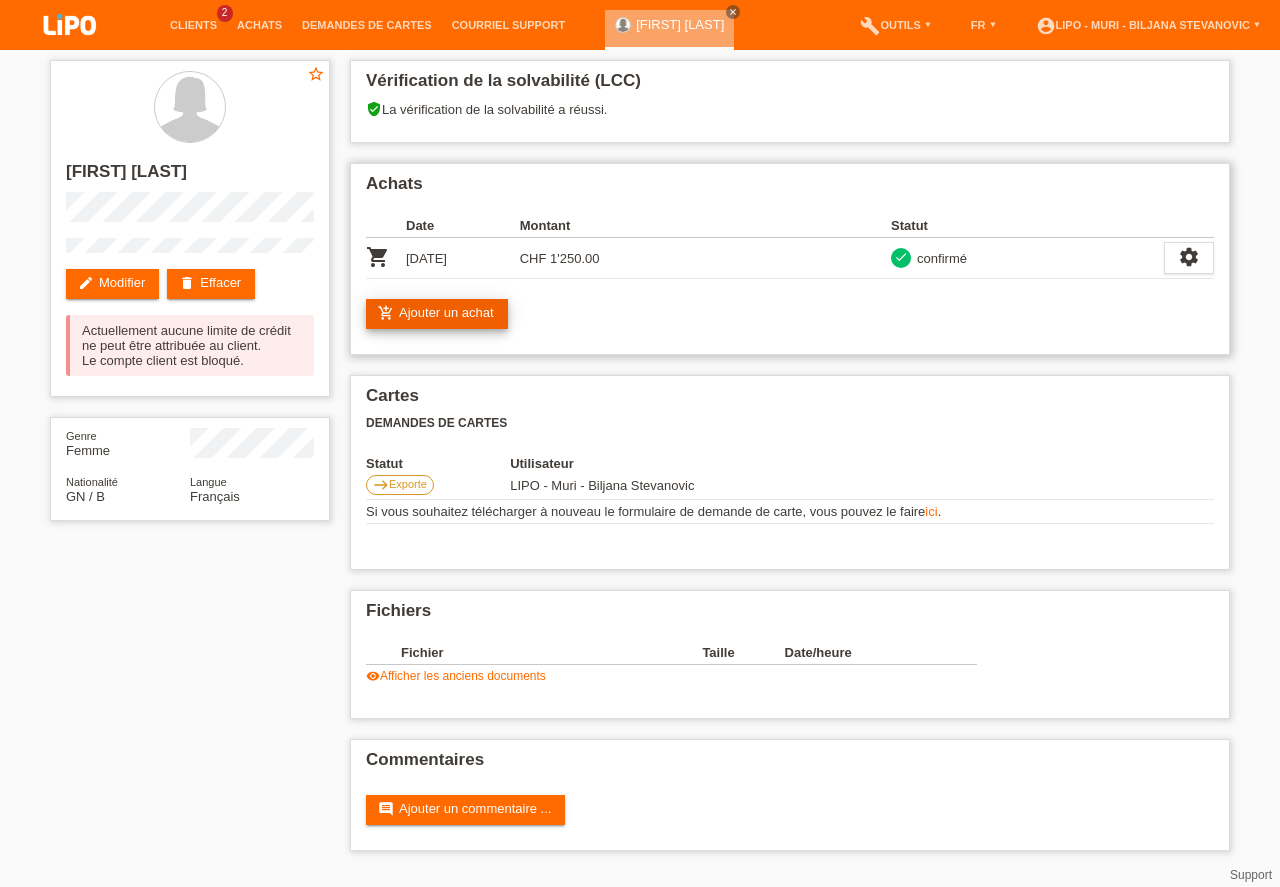 click on "add_shopping_cart  Ajouter un achat" at bounding box center (437, 314) 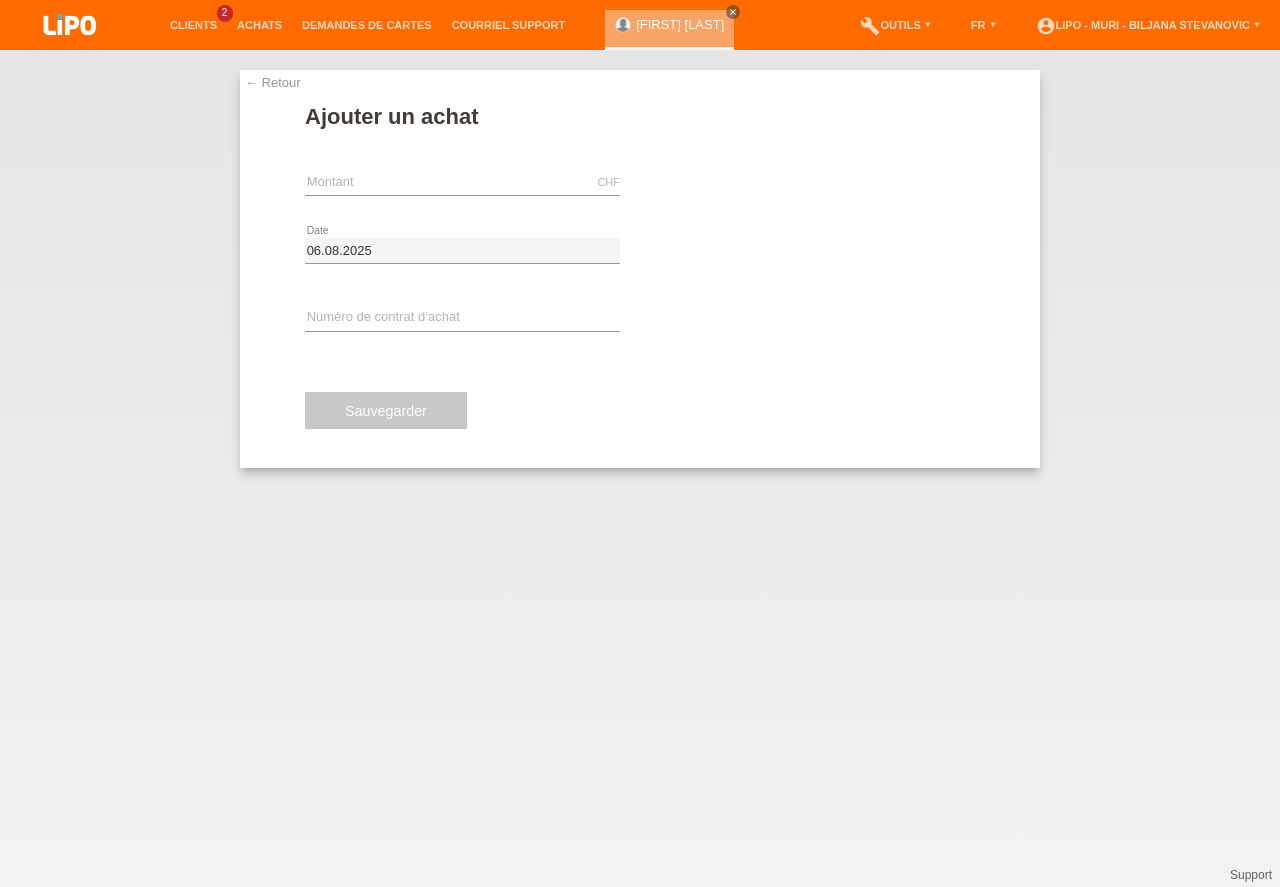 scroll, scrollTop: 0, scrollLeft: 0, axis: both 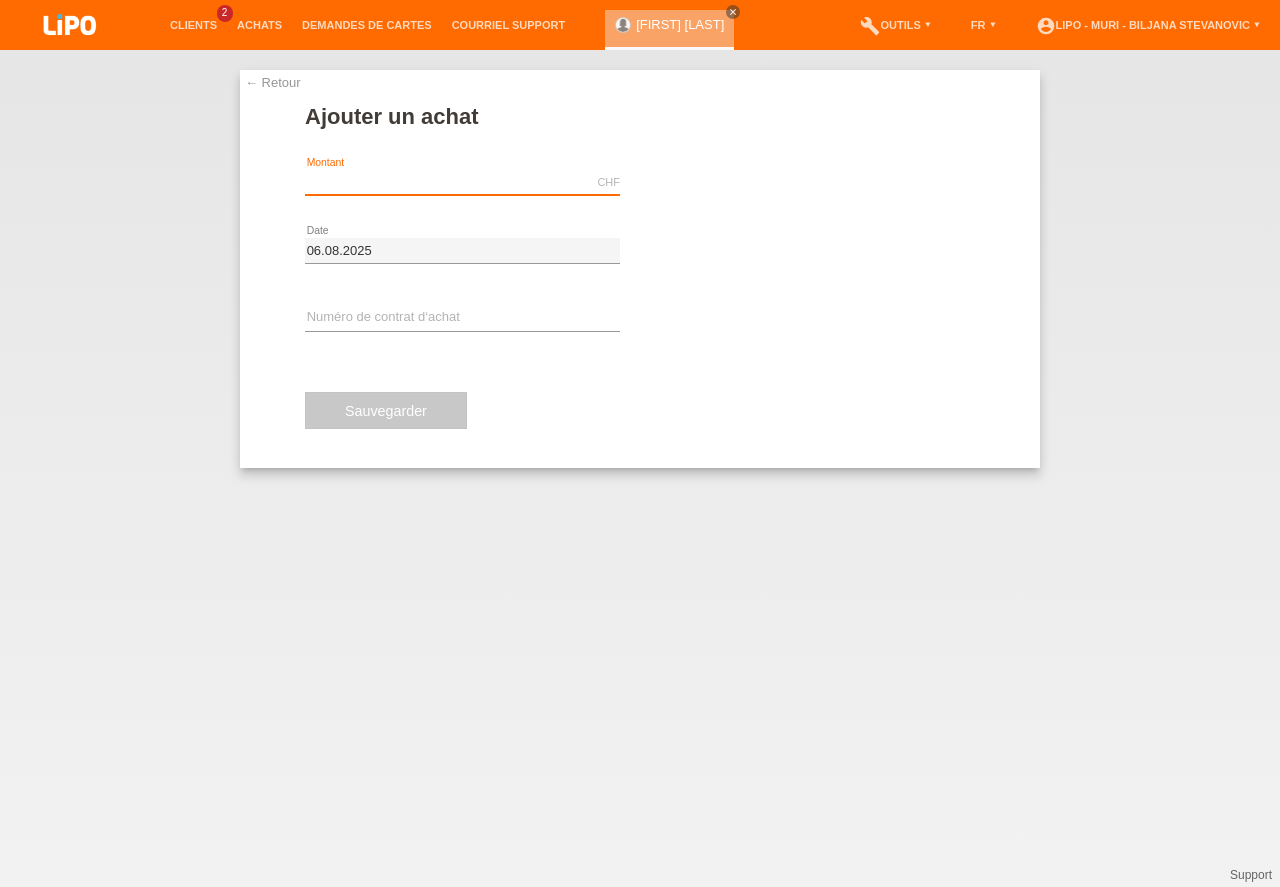 drag, startPoint x: 387, startPoint y: 184, endPoint x: 396, endPoint y: 189, distance: 10.29563 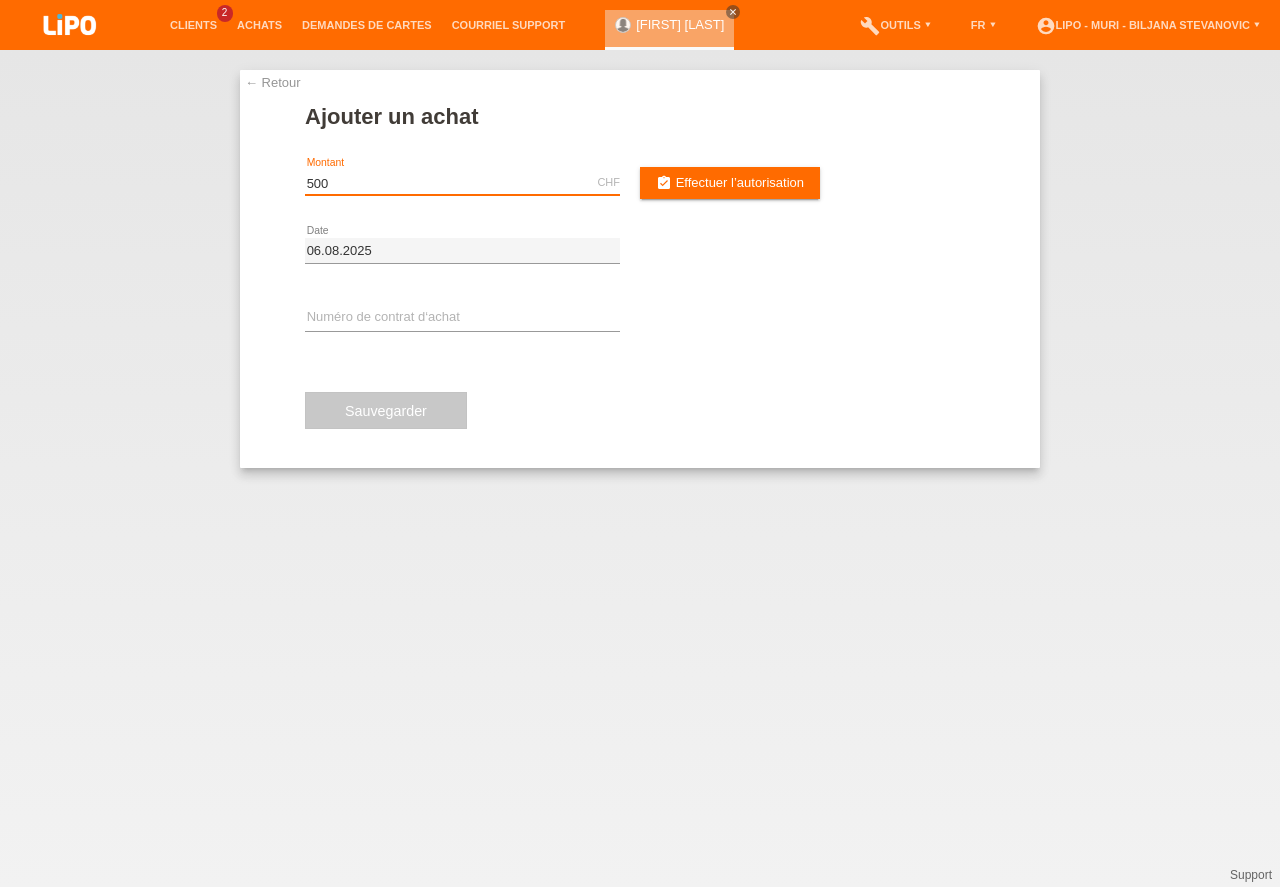 drag, startPoint x: 366, startPoint y: 192, endPoint x: 149, endPoint y: 182, distance: 217.23029 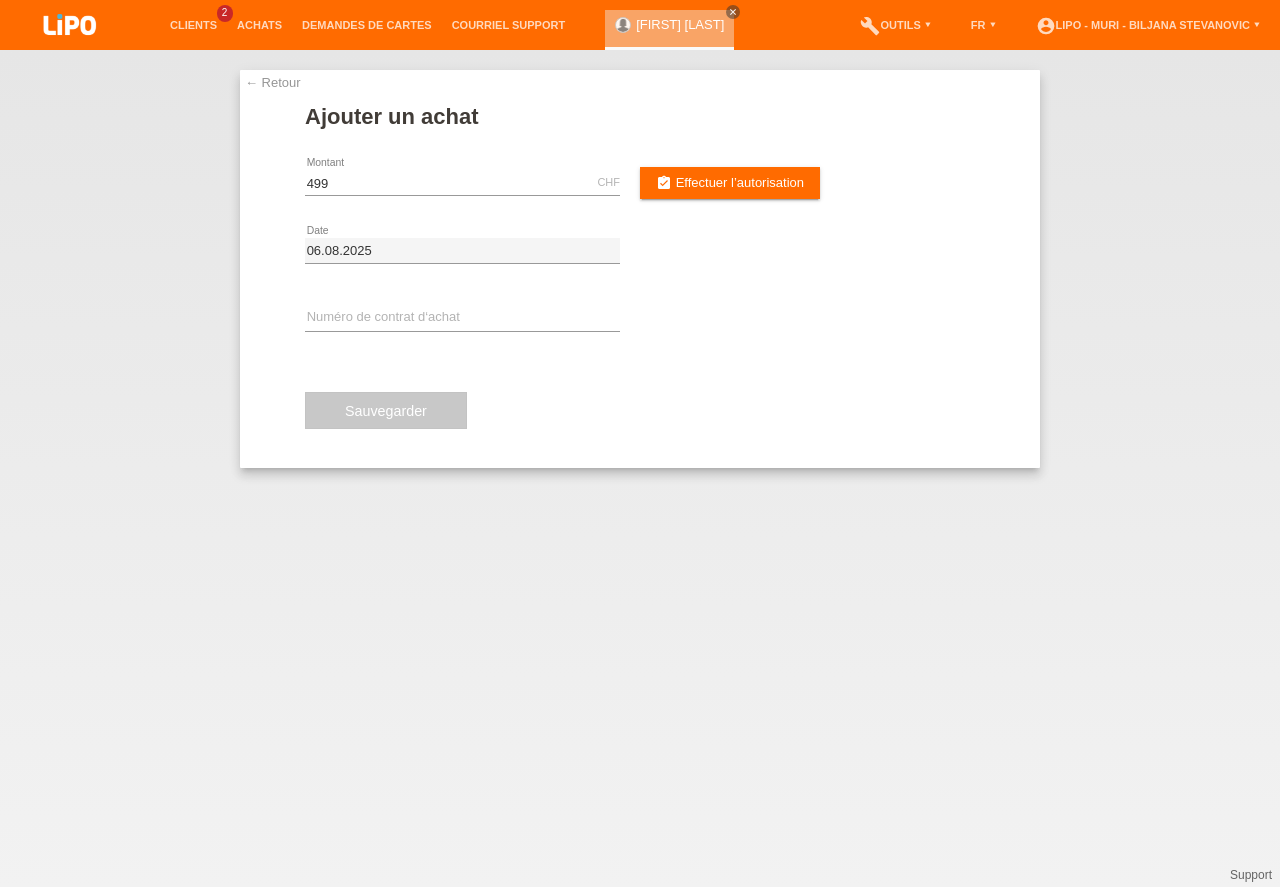 type on "499.00" 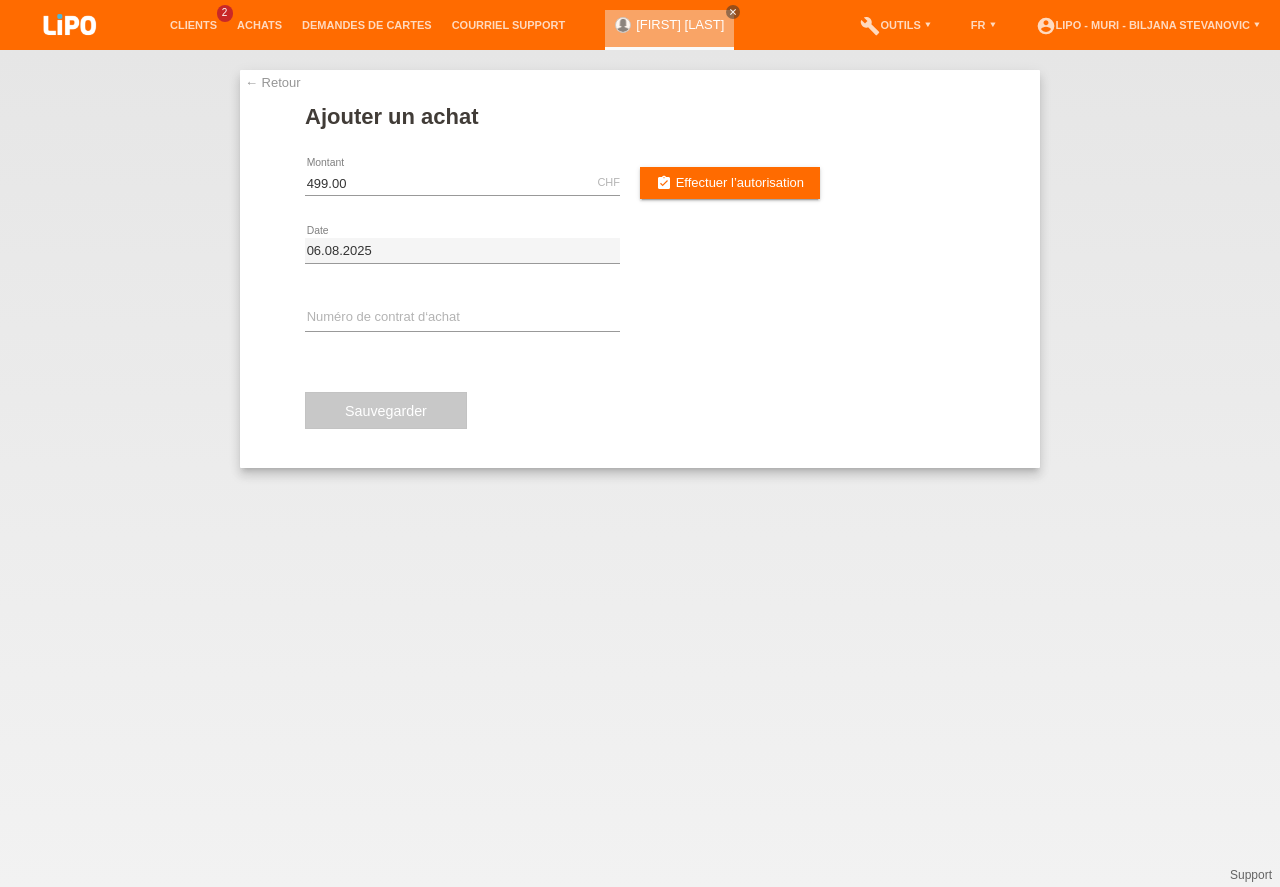 click on "error
Numéro de contrat d‘achat" at bounding box center [462, 319] 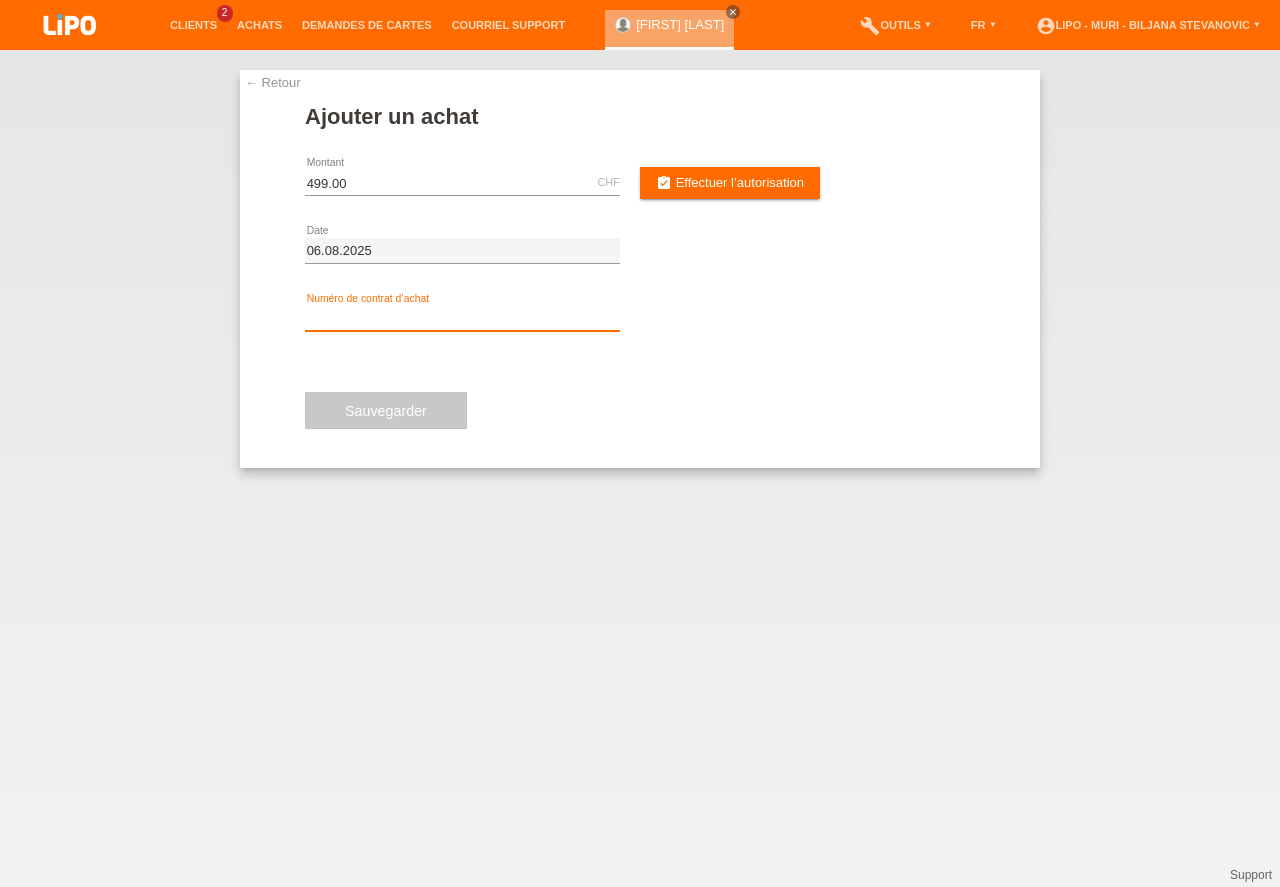 click at bounding box center [462, 318] 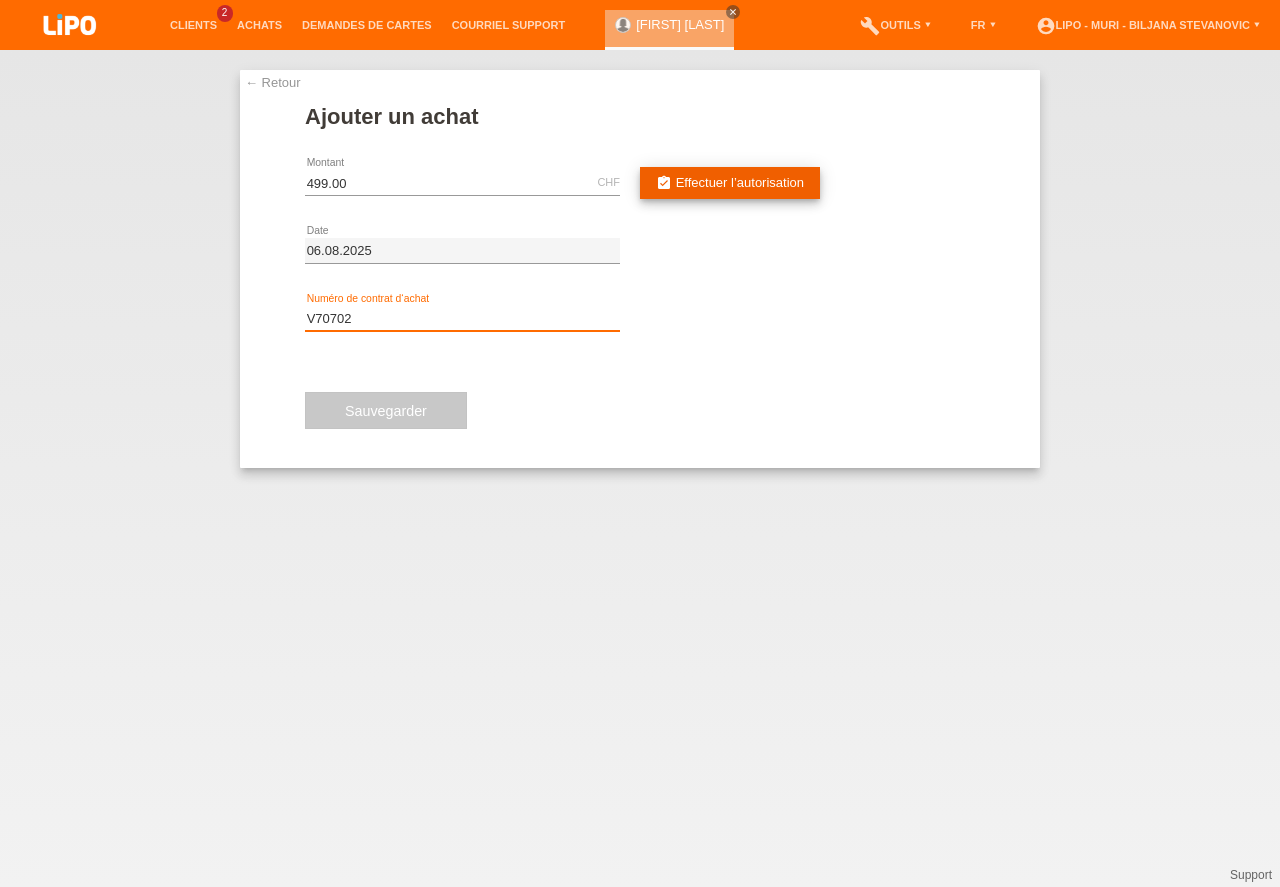 type on "V70702" 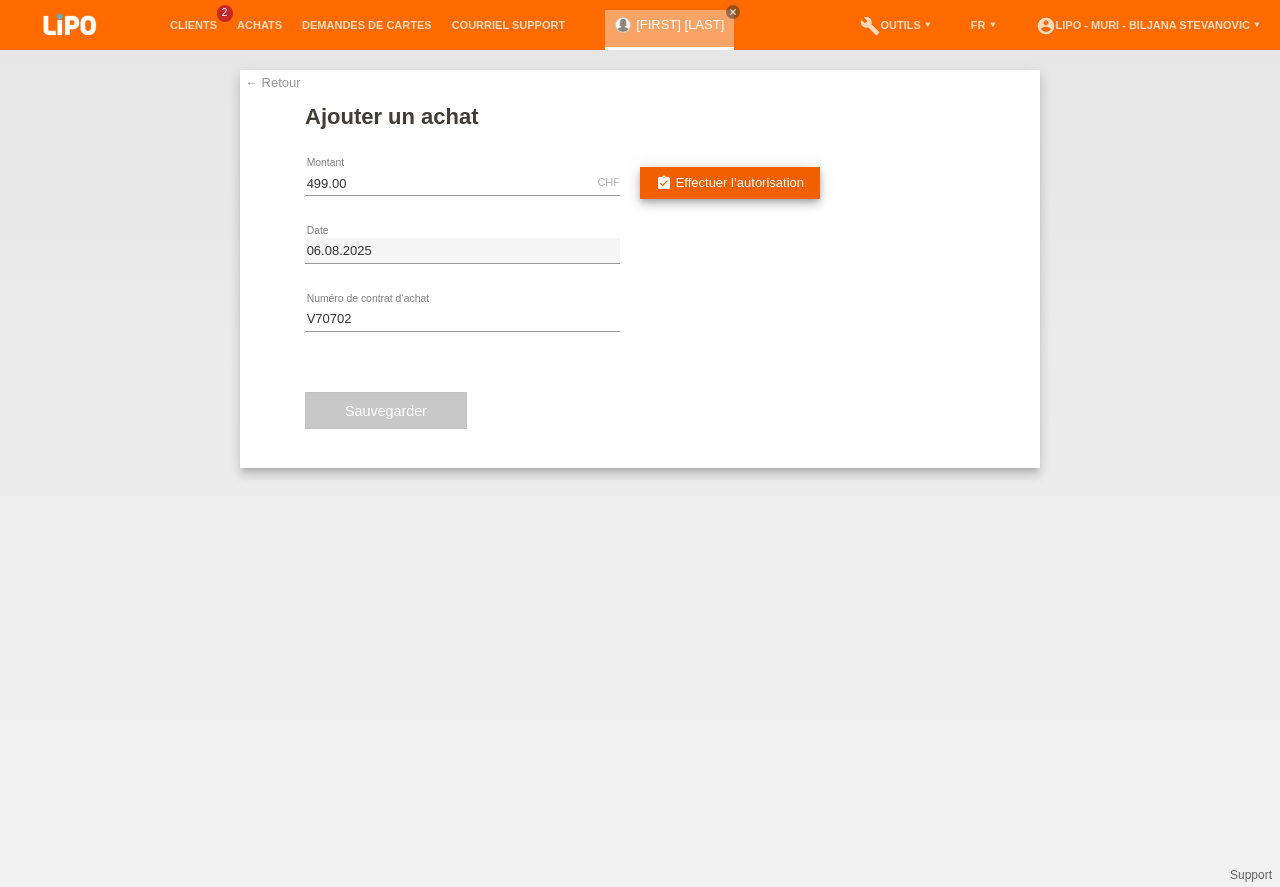 click on "Effectuer l’autorisation" at bounding box center (740, 182) 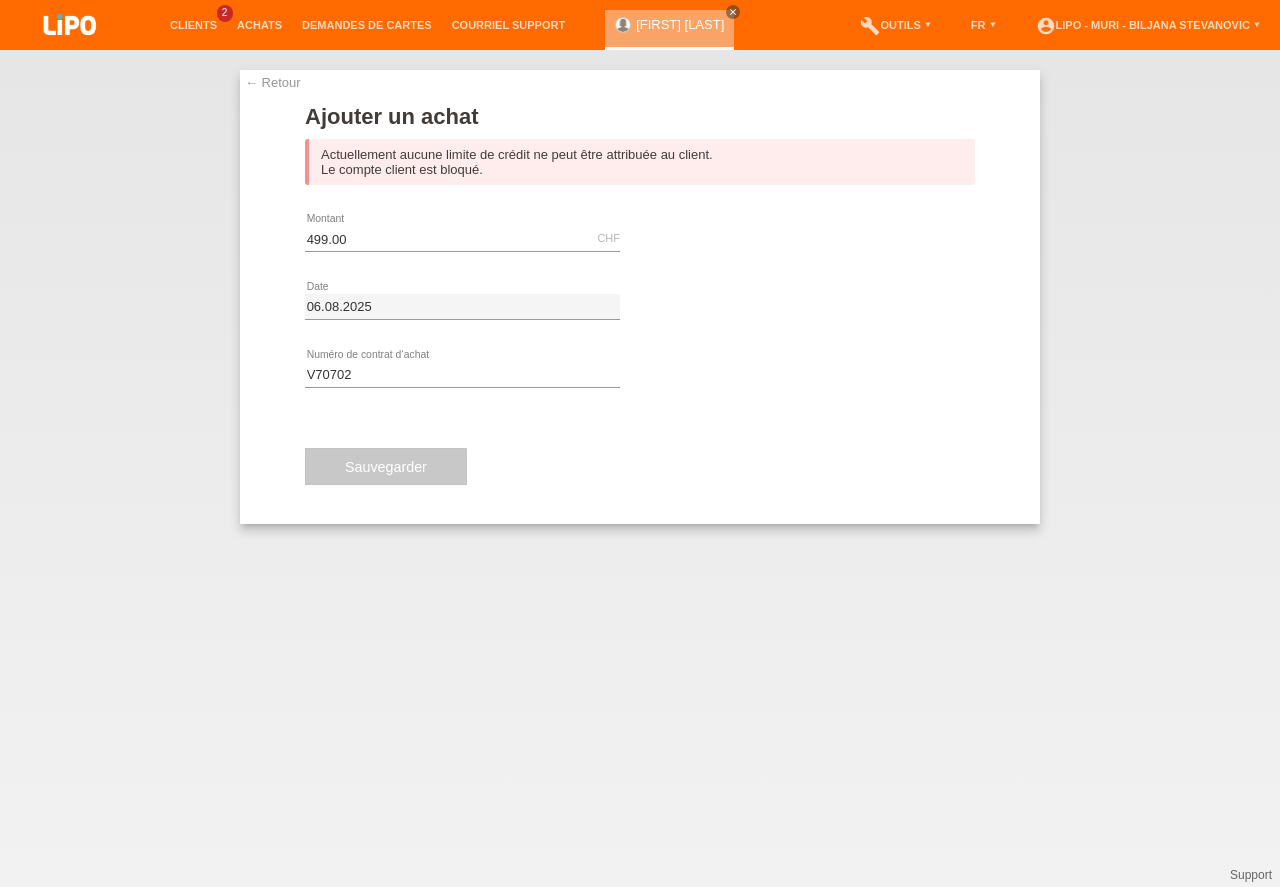click on "← Retour" at bounding box center (273, 82) 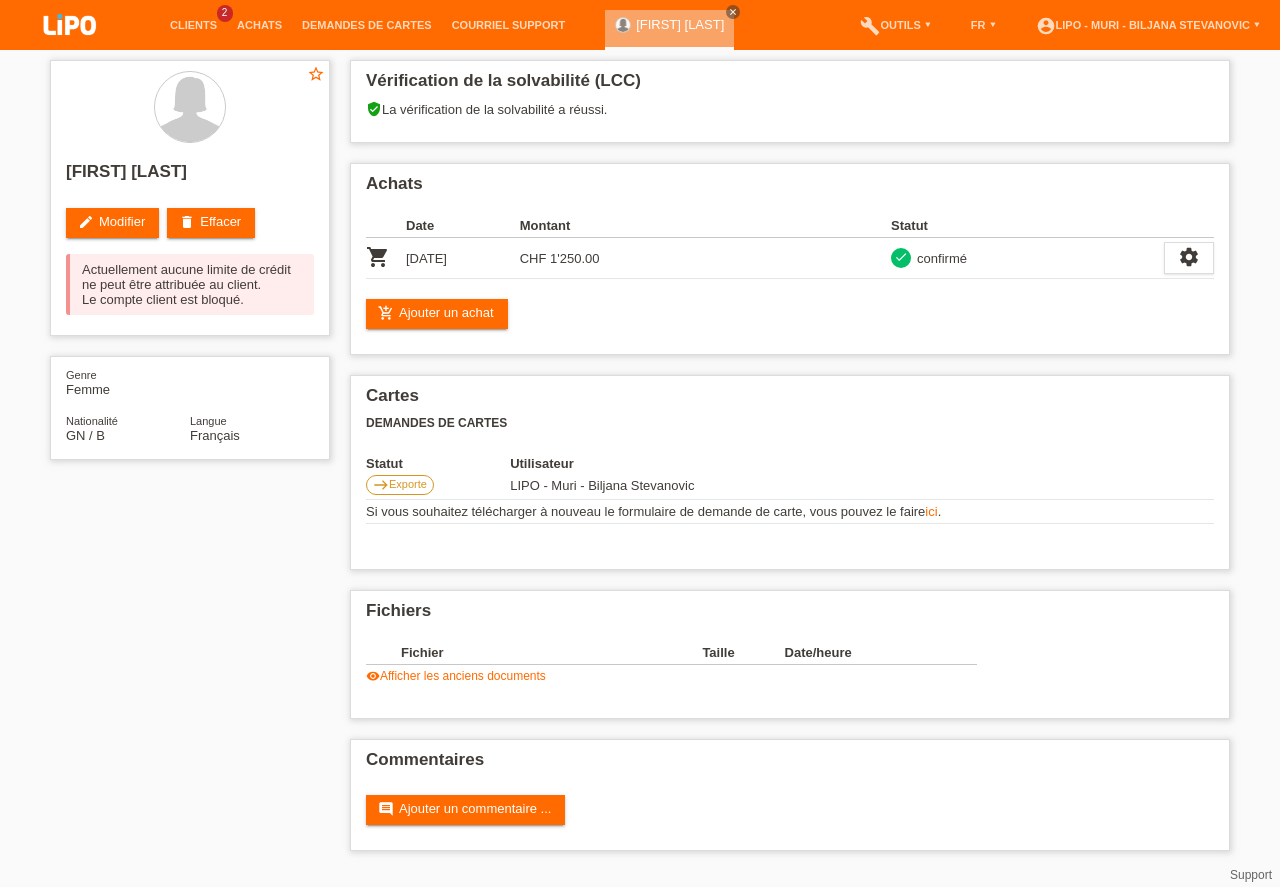 click on "add_shopping_cart  Ajouter un achat" at bounding box center (437, 314) 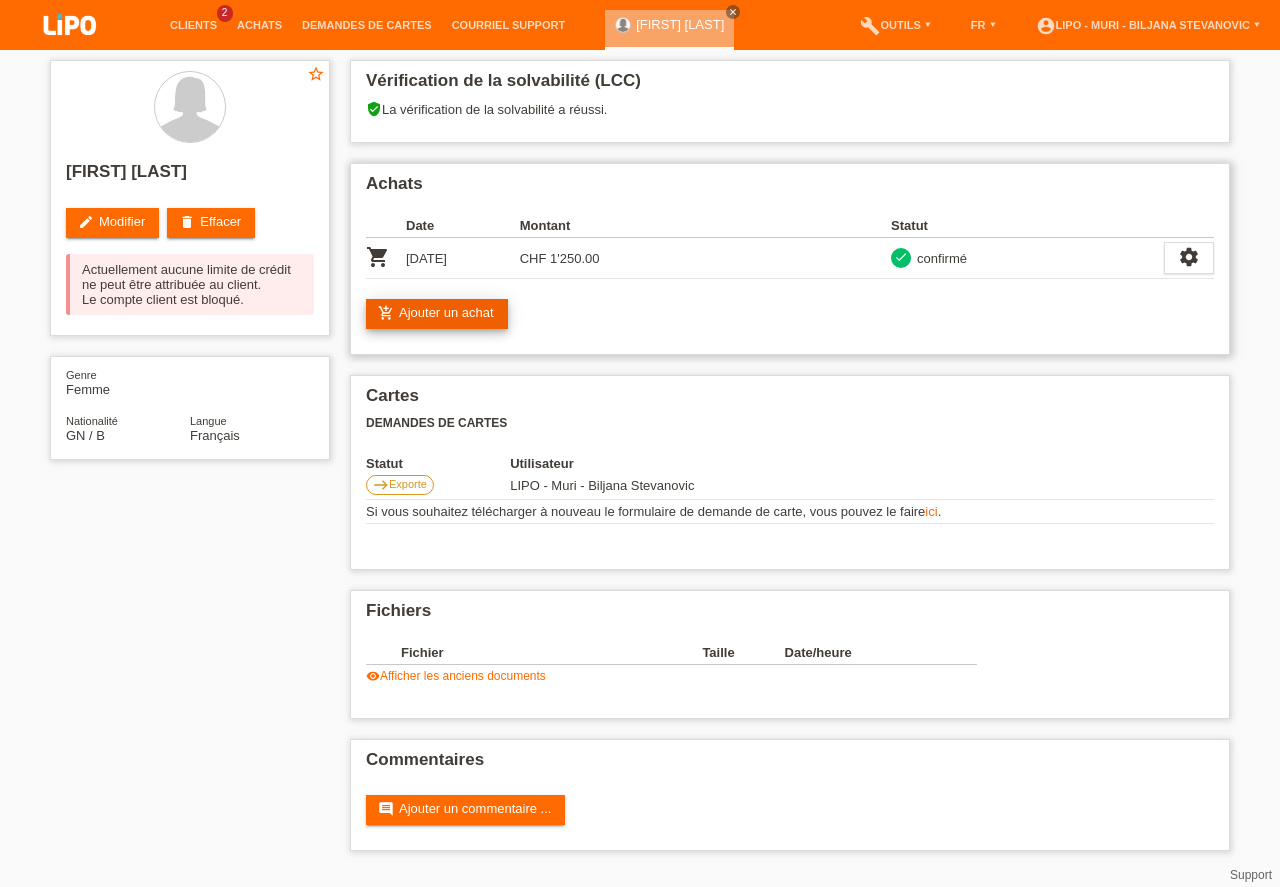 scroll, scrollTop: 0, scrollLeft: 0, axis: both 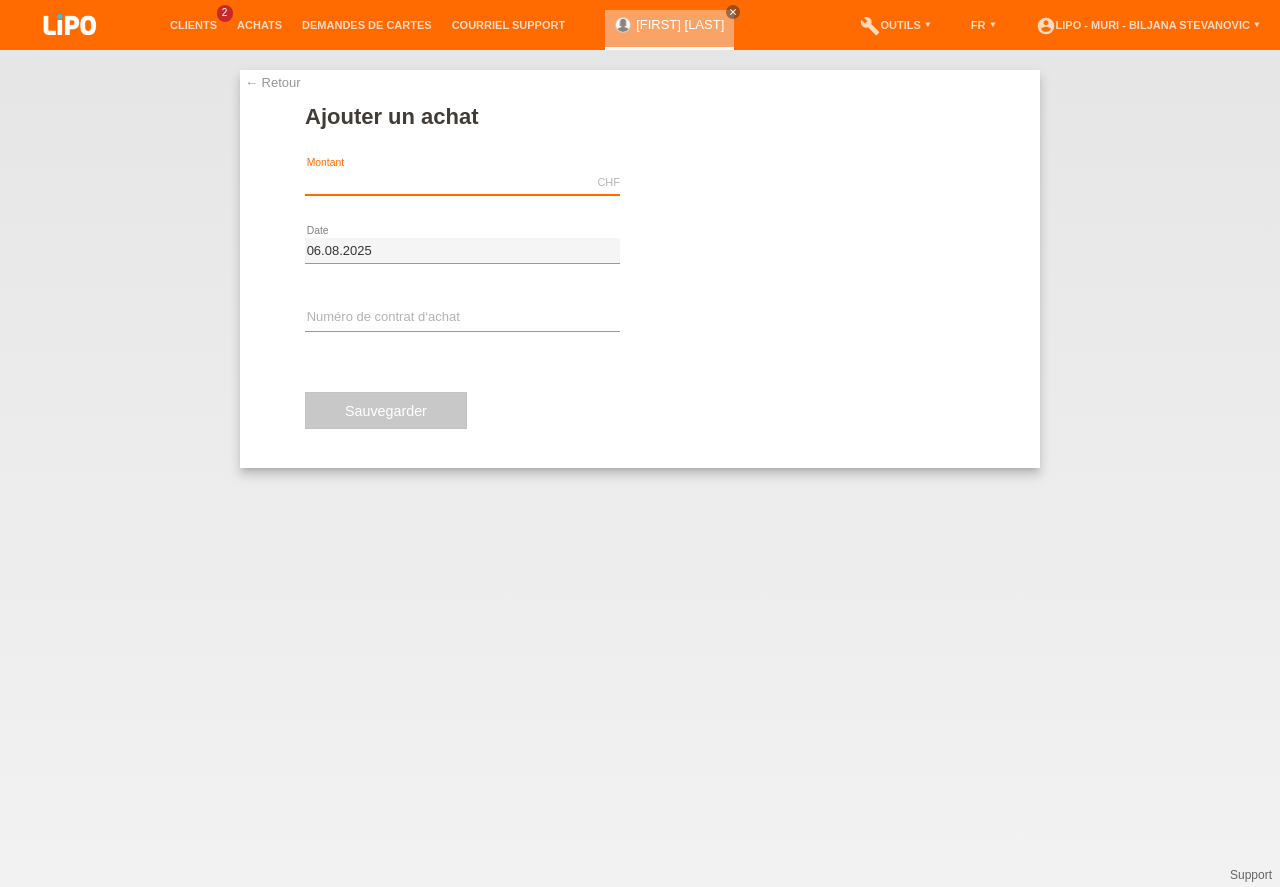 click at bounding box center (462, 182) 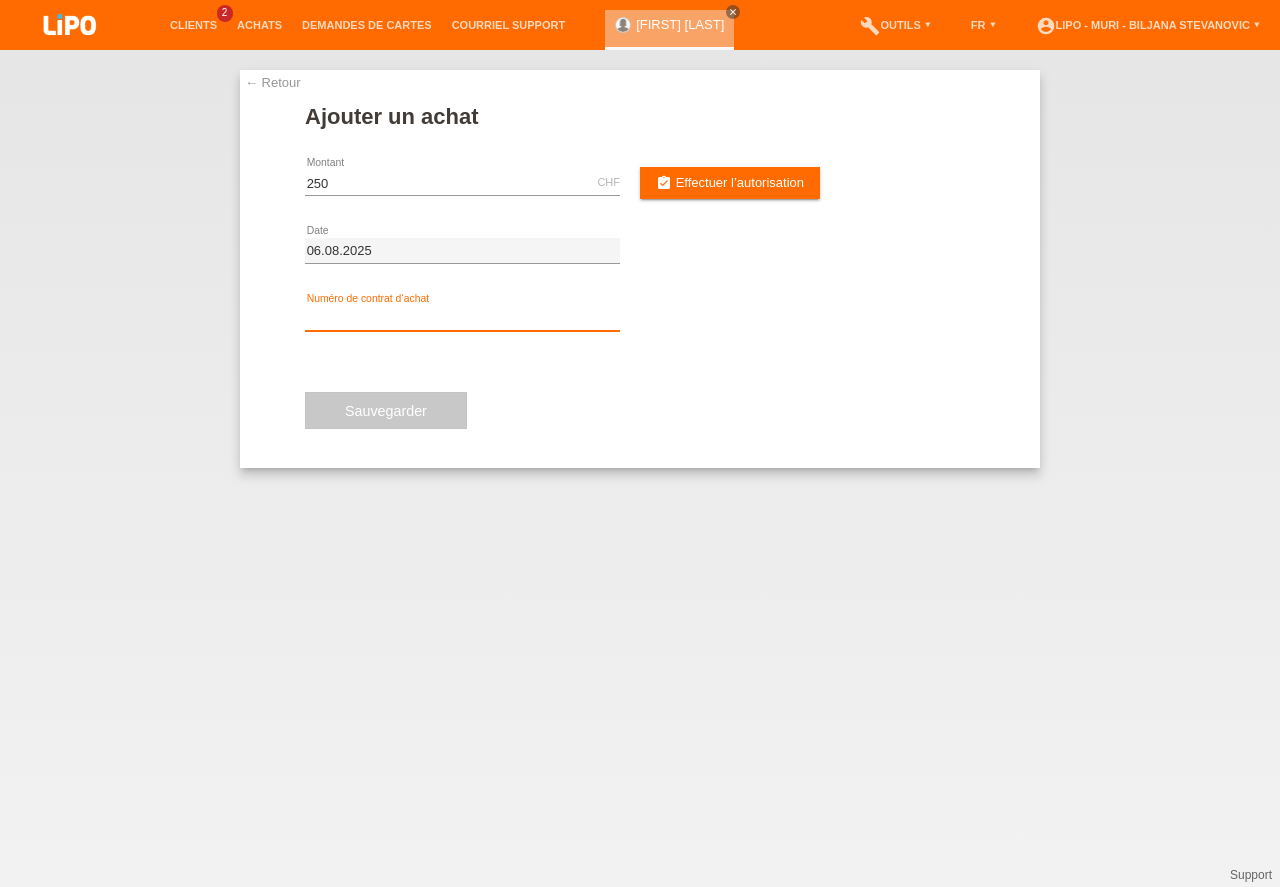 type on "250.00" 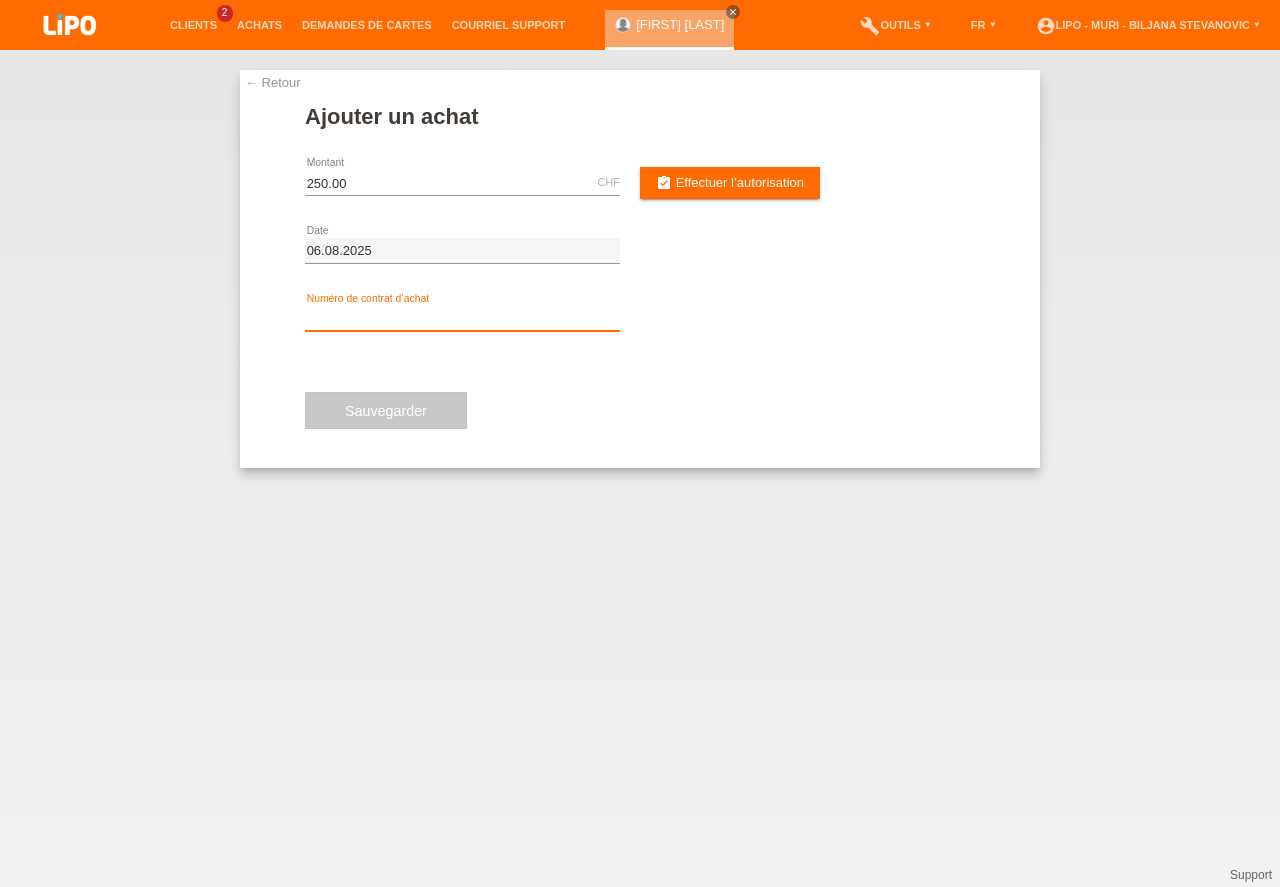 click at bounding box center (462, 318) 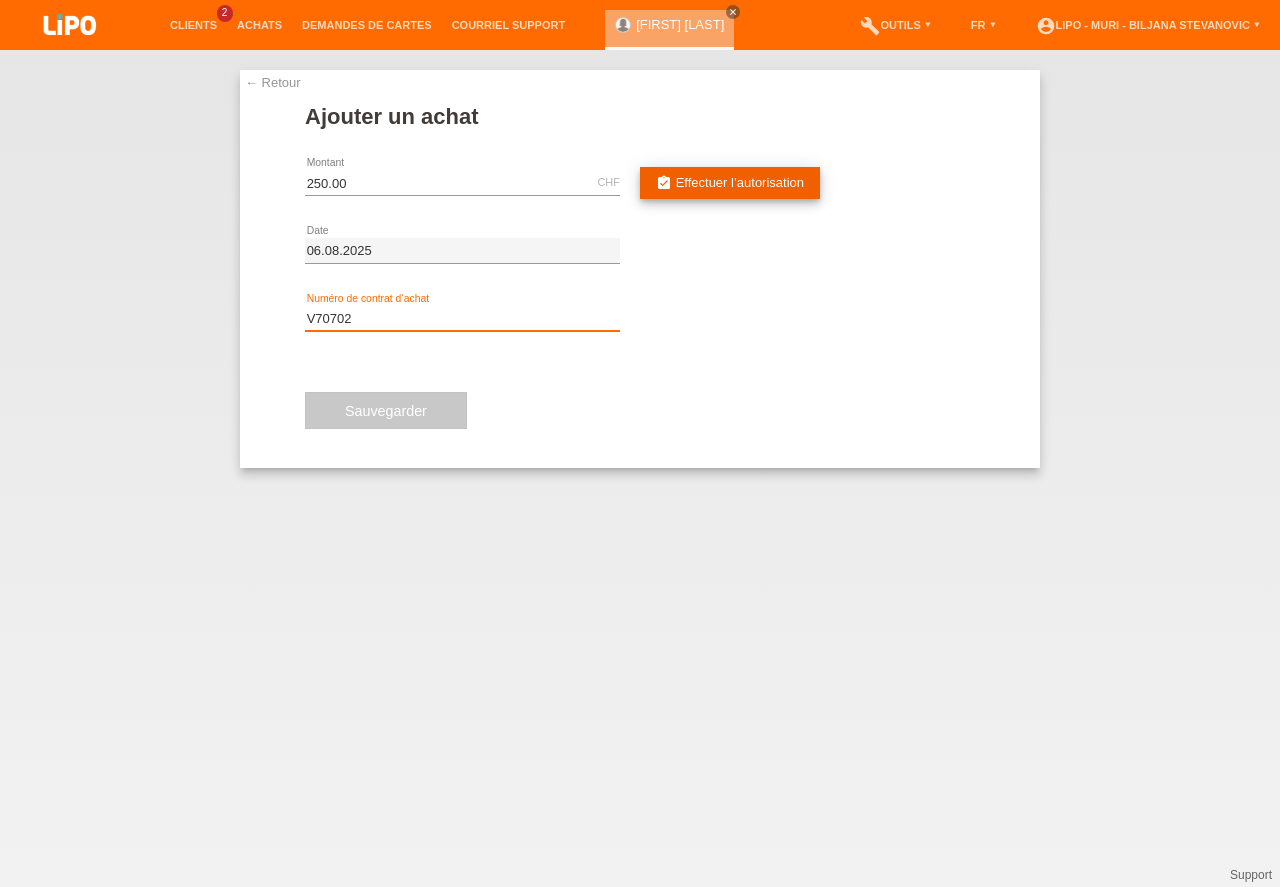 type on "V70702" 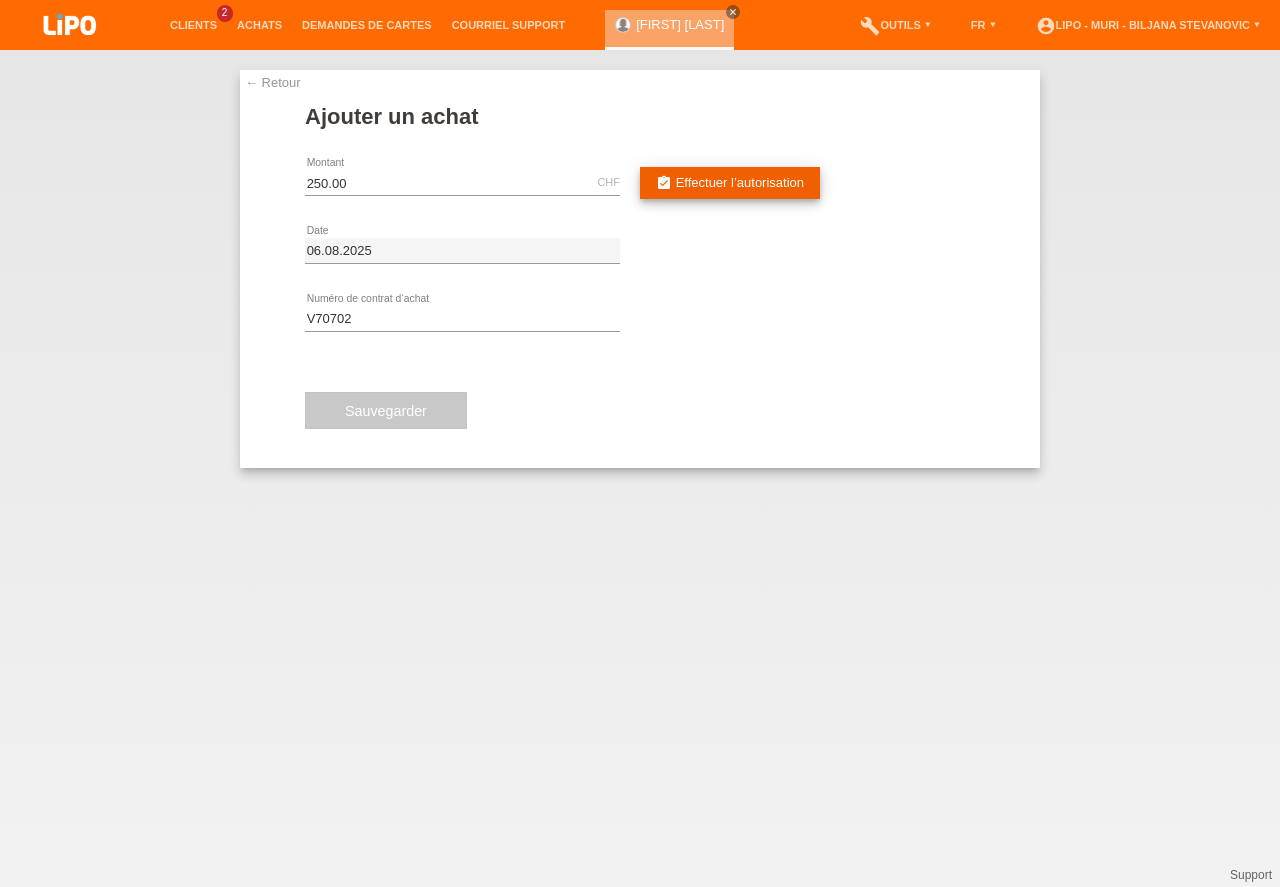 click on "Effectuer l’autorisation" at bounding box center (740, 182) 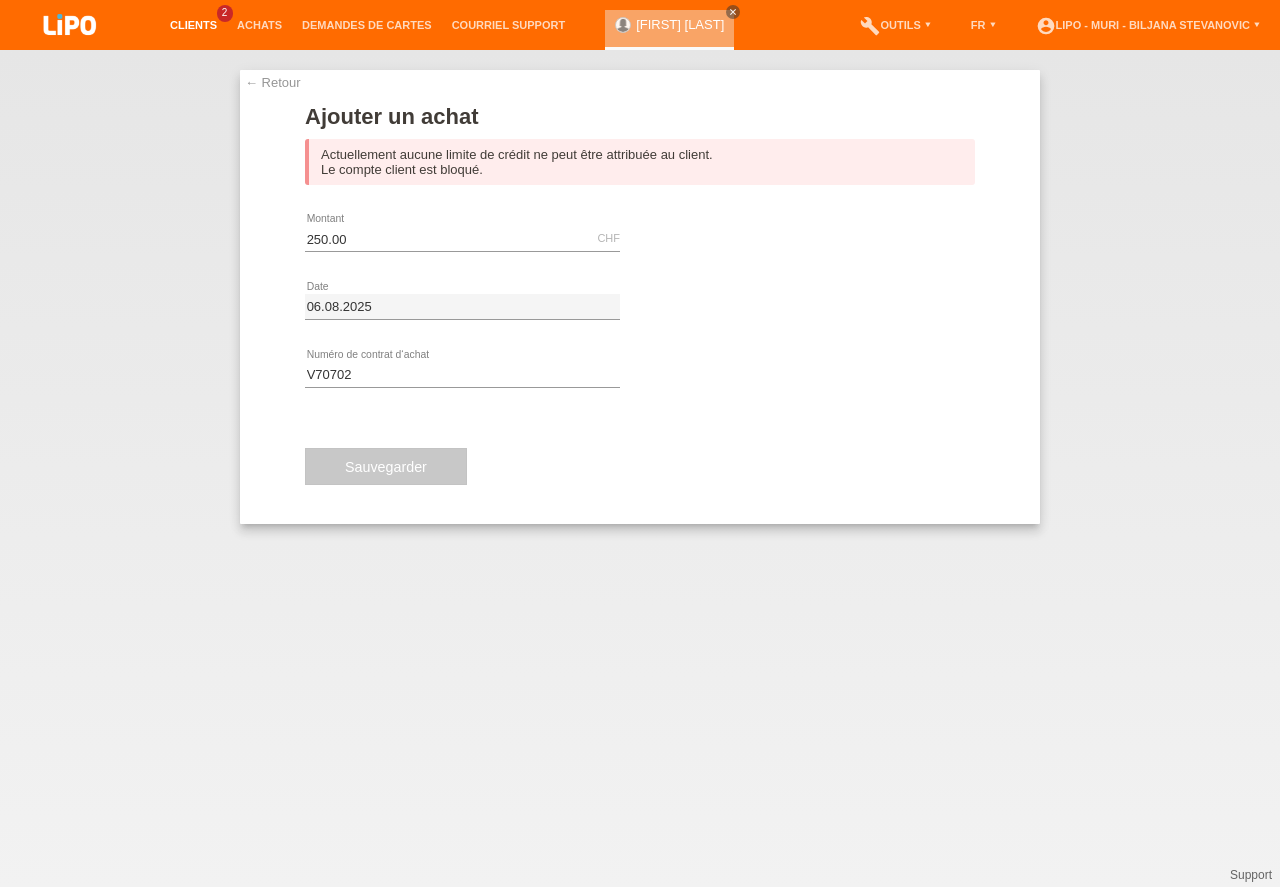click on "Clients" at bounding box center (193, 25) 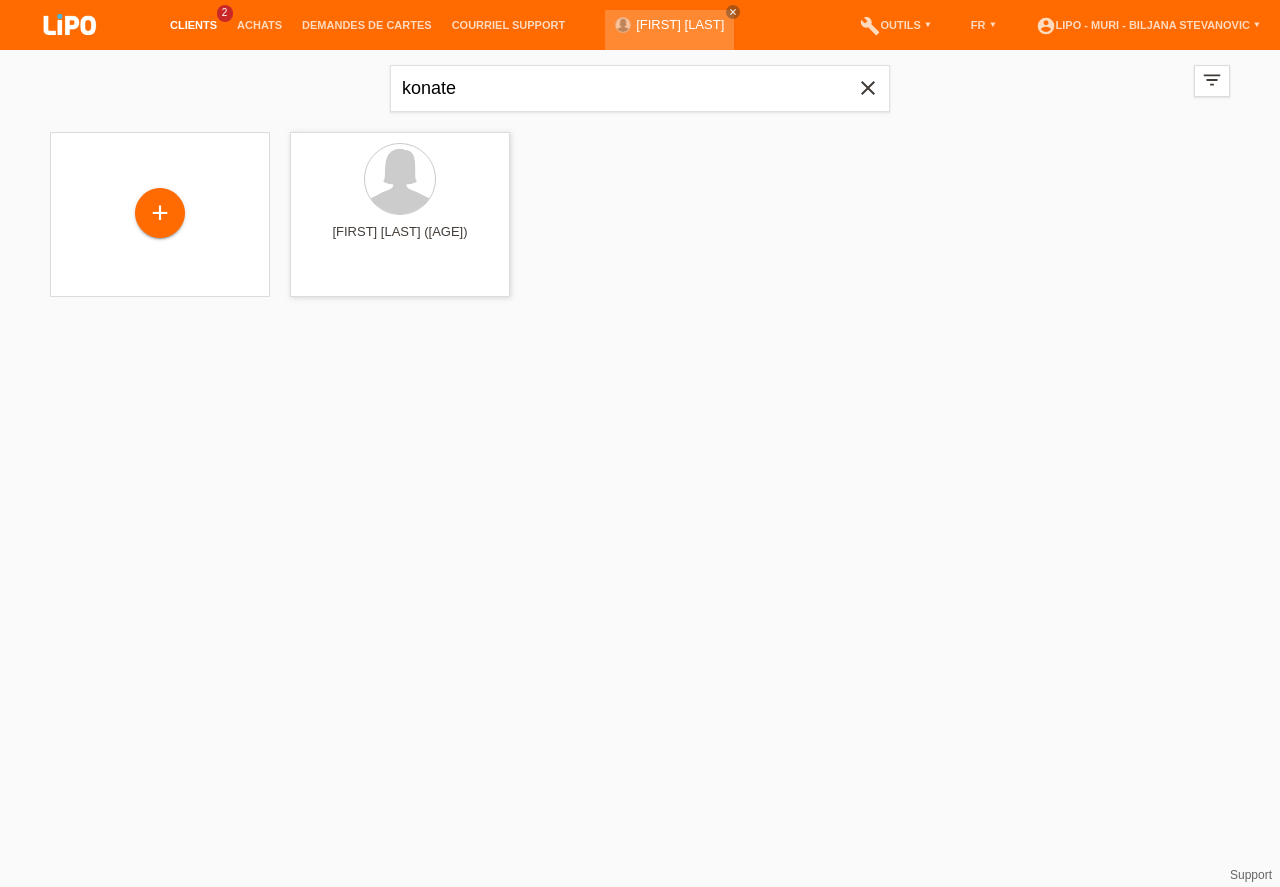 scroll, scrollTop: 0, scrollLeft: 0, axis: both 